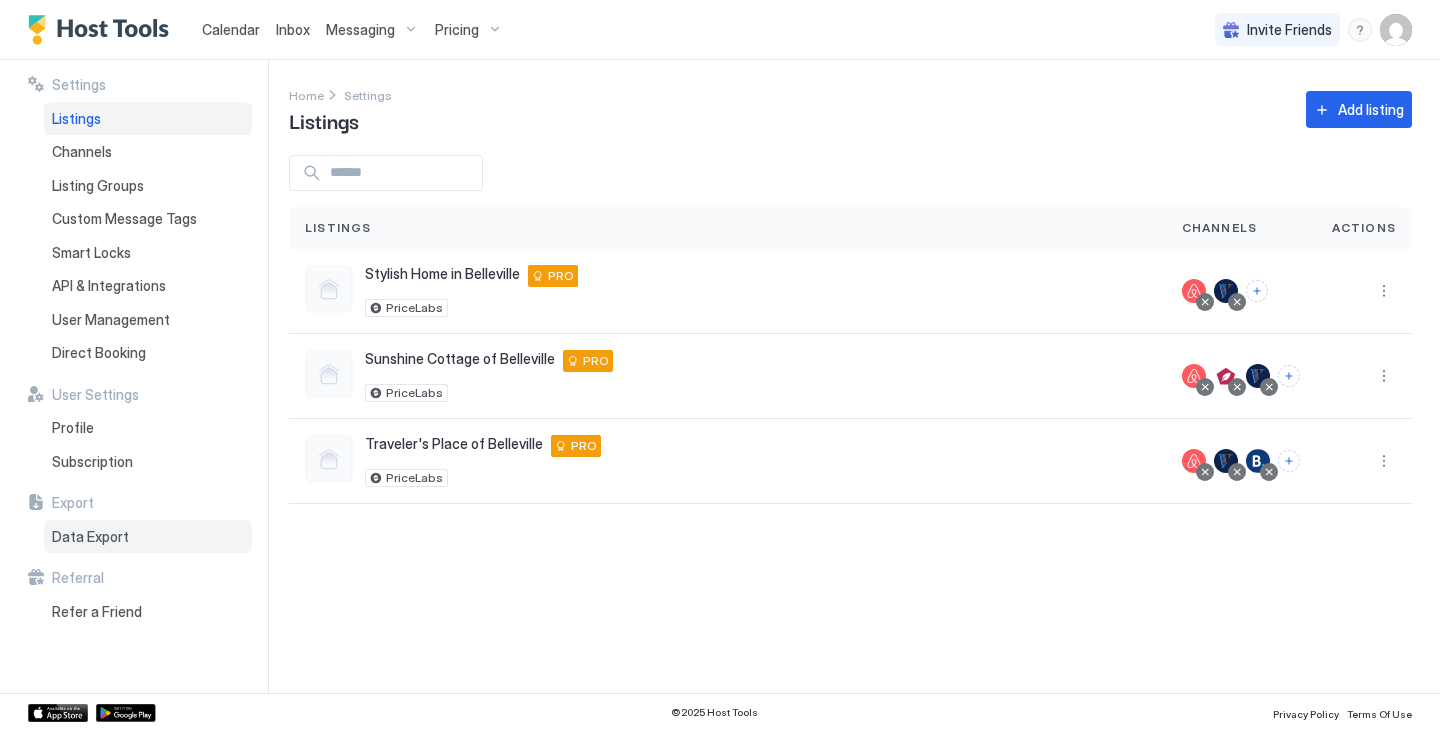 scroll, scrollTop: 0, scrollLeft: 0, axis: both 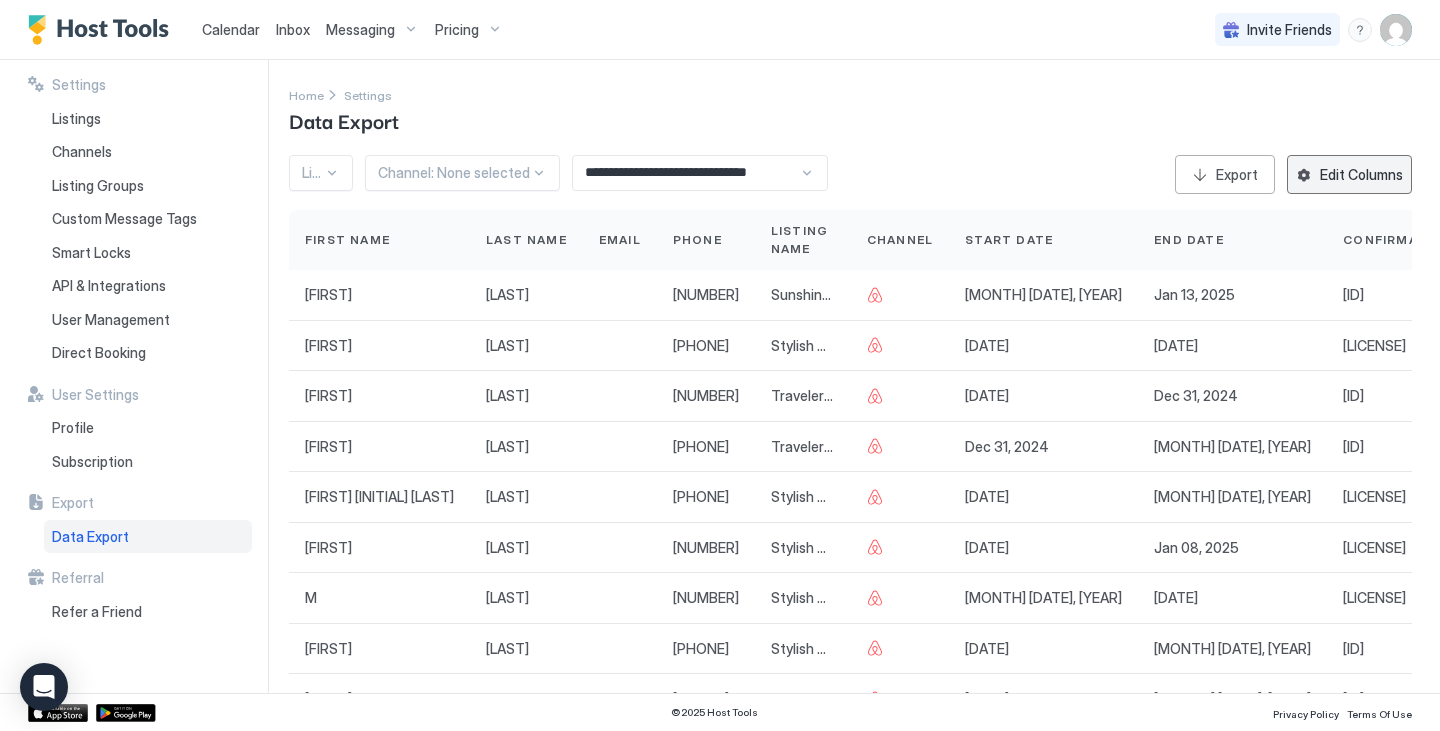 click on "Edit Columns" at bounding box center (1361, 174) 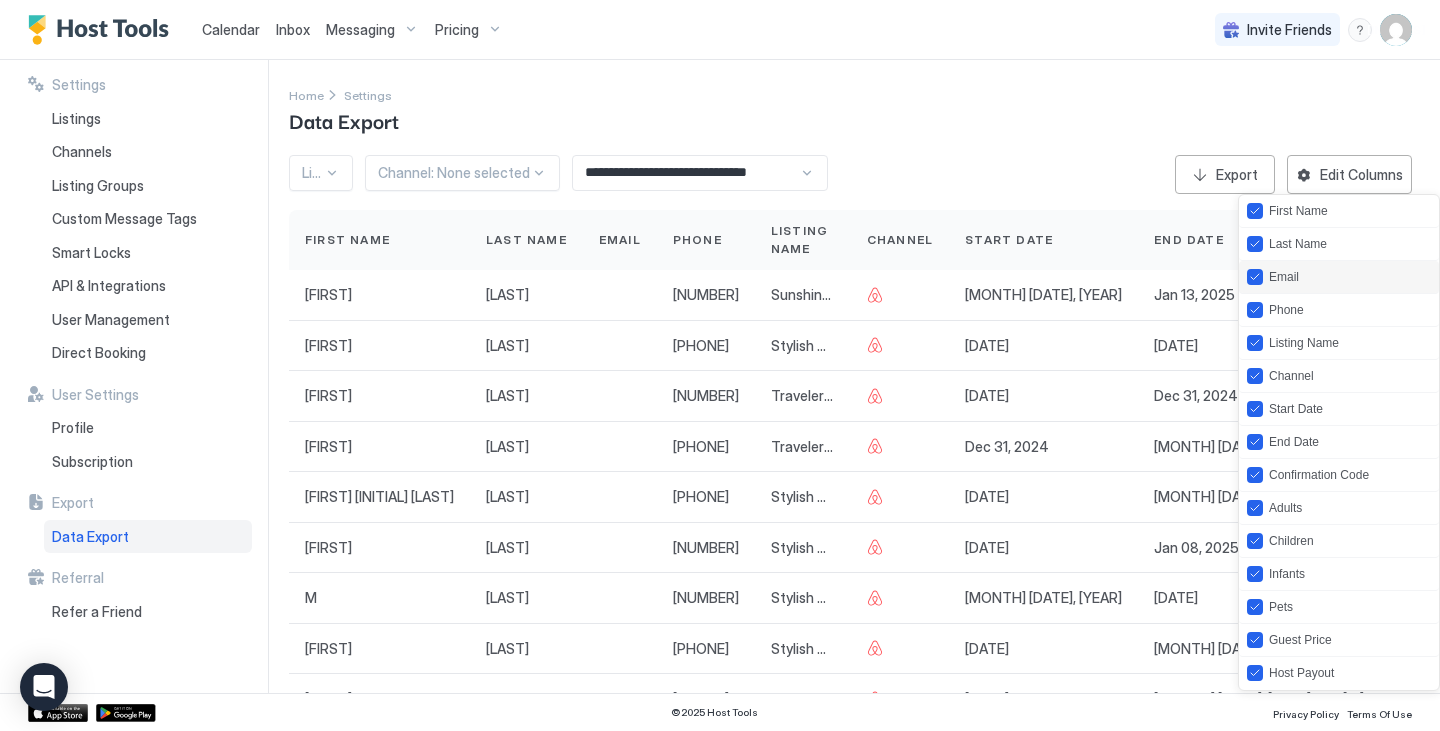 click on "Email" at bounding box center (1339, 277) 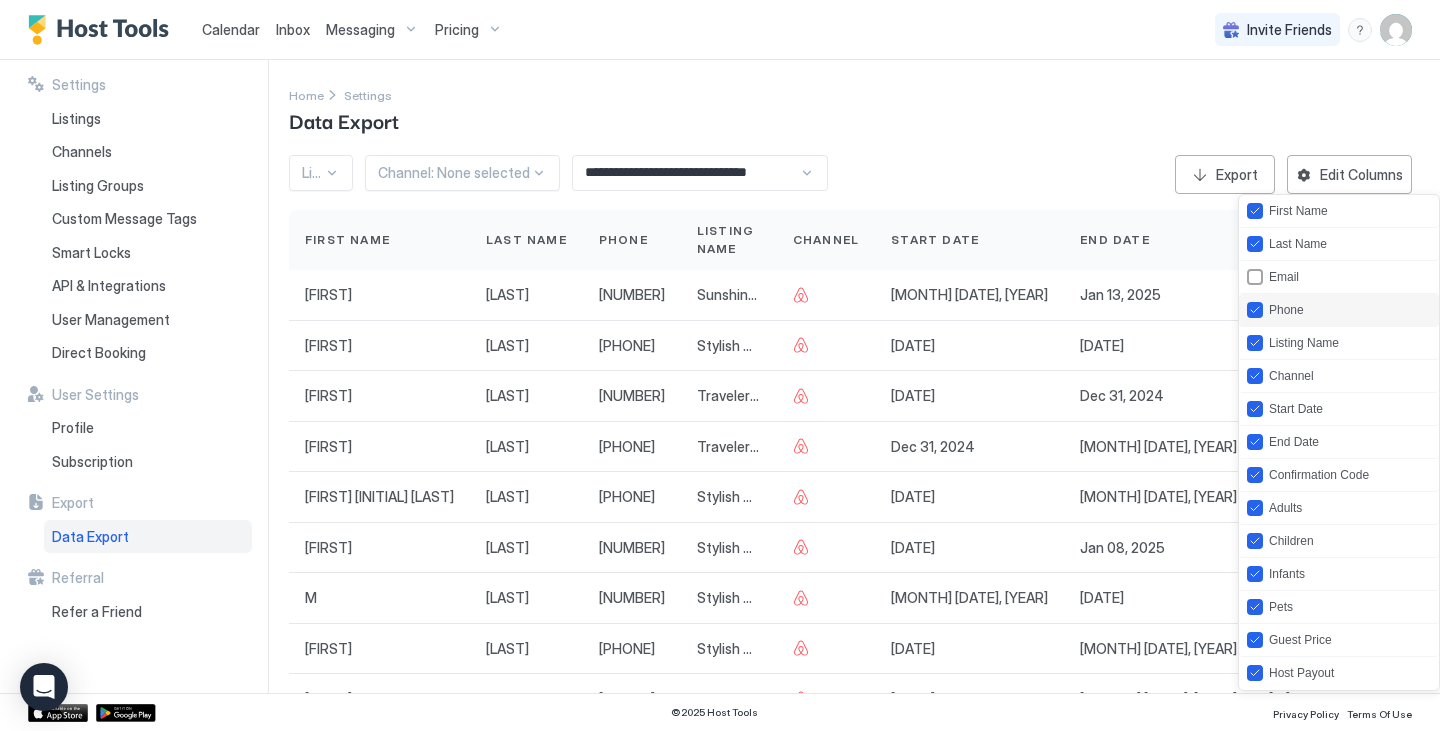 click on "Phone" at bounding box center [1339, 310] 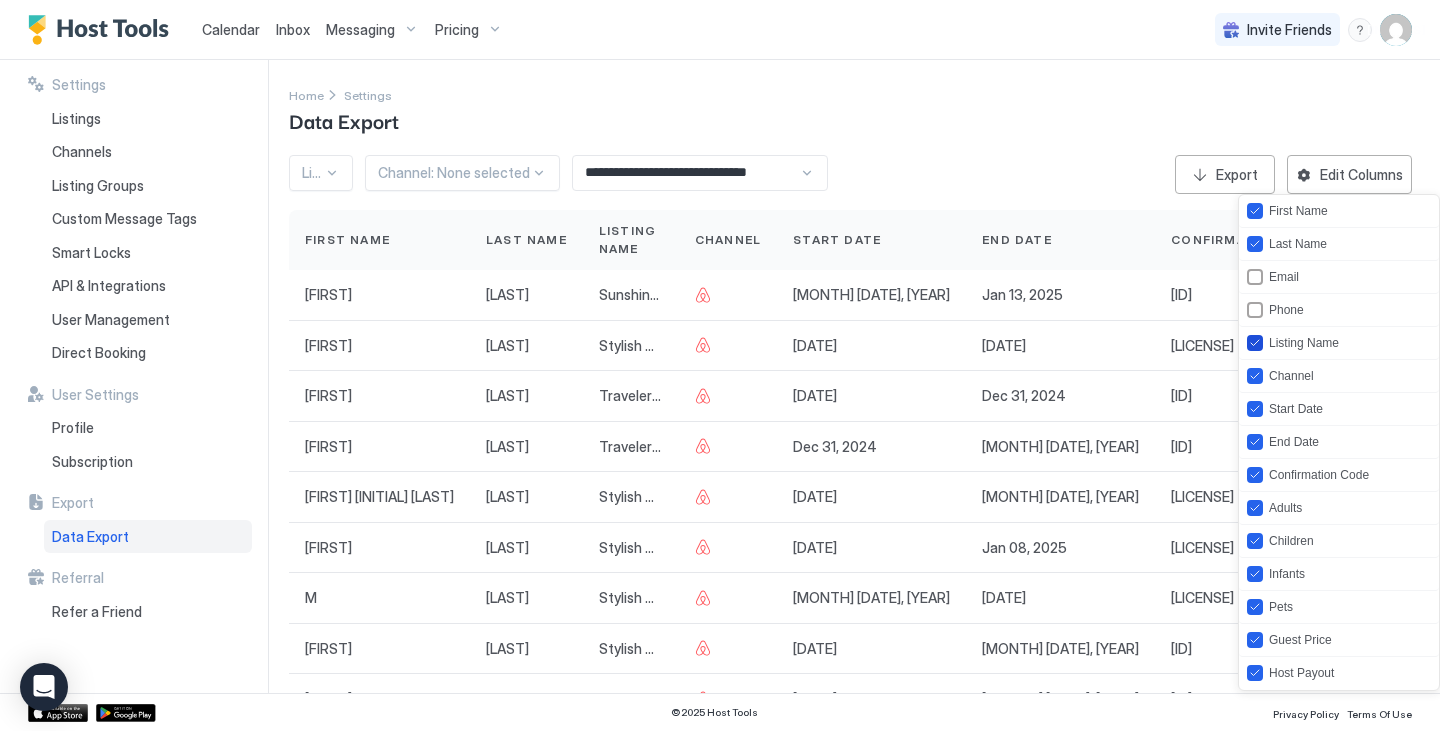click on "Listing Name" at bounding box center [1304, 343] 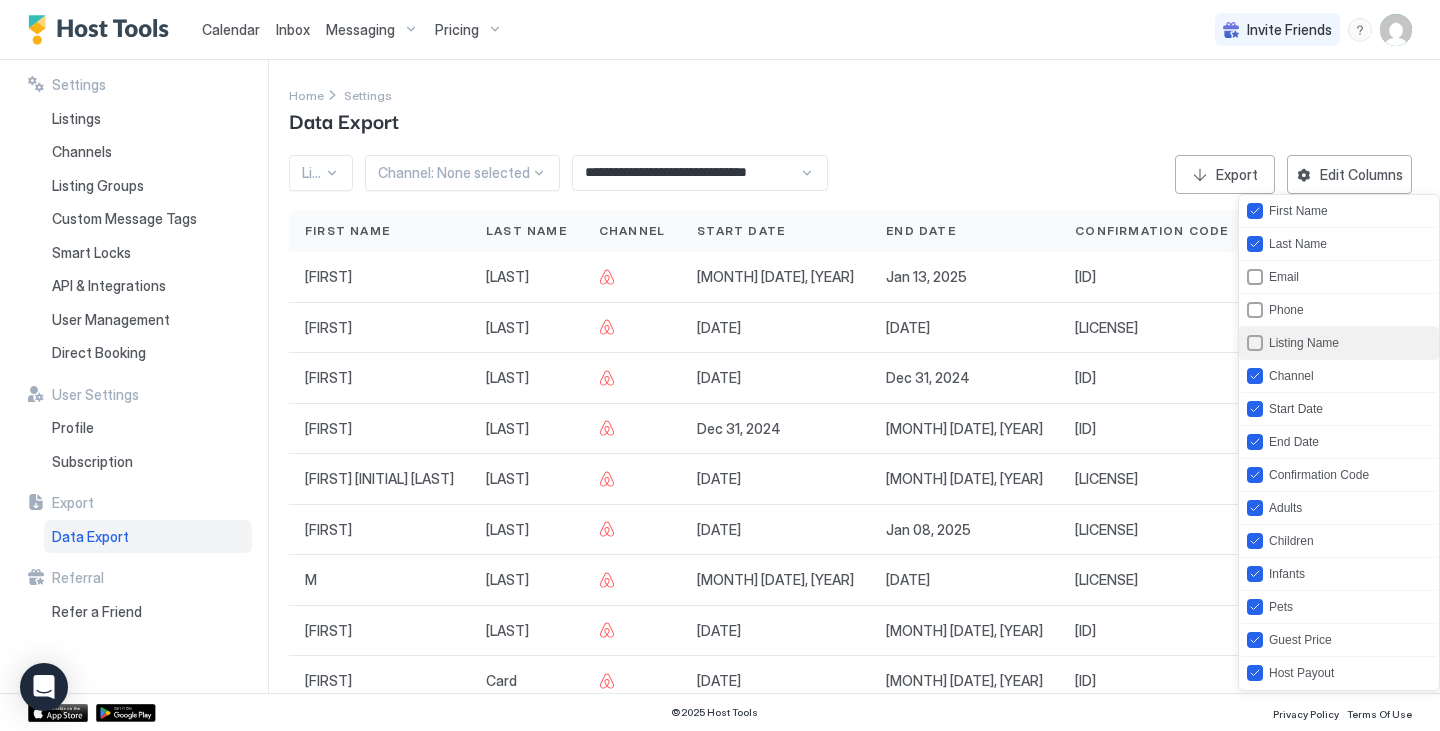 click on "Listing Name" at bounding box center [1339, 343] 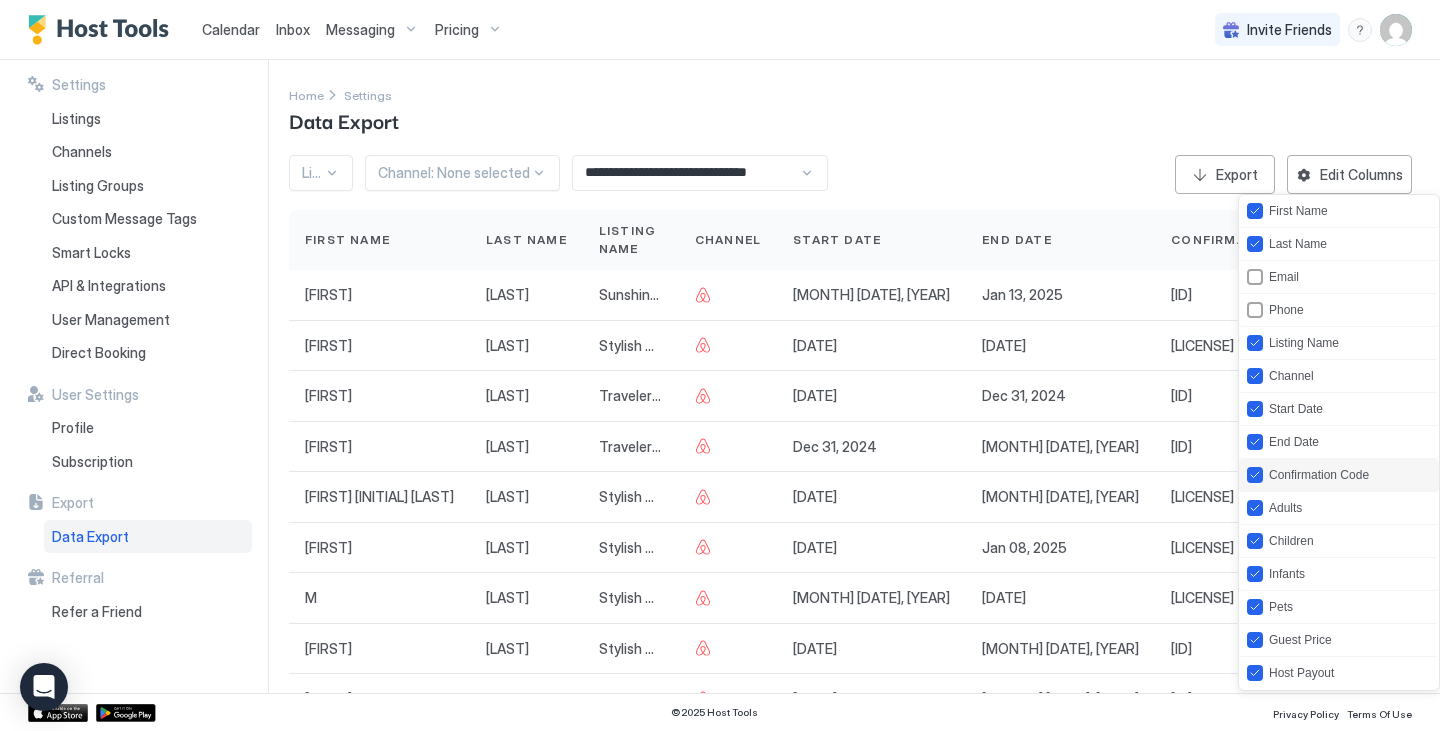 click on "Confirmation Code" at bounding box center (1339, 475) 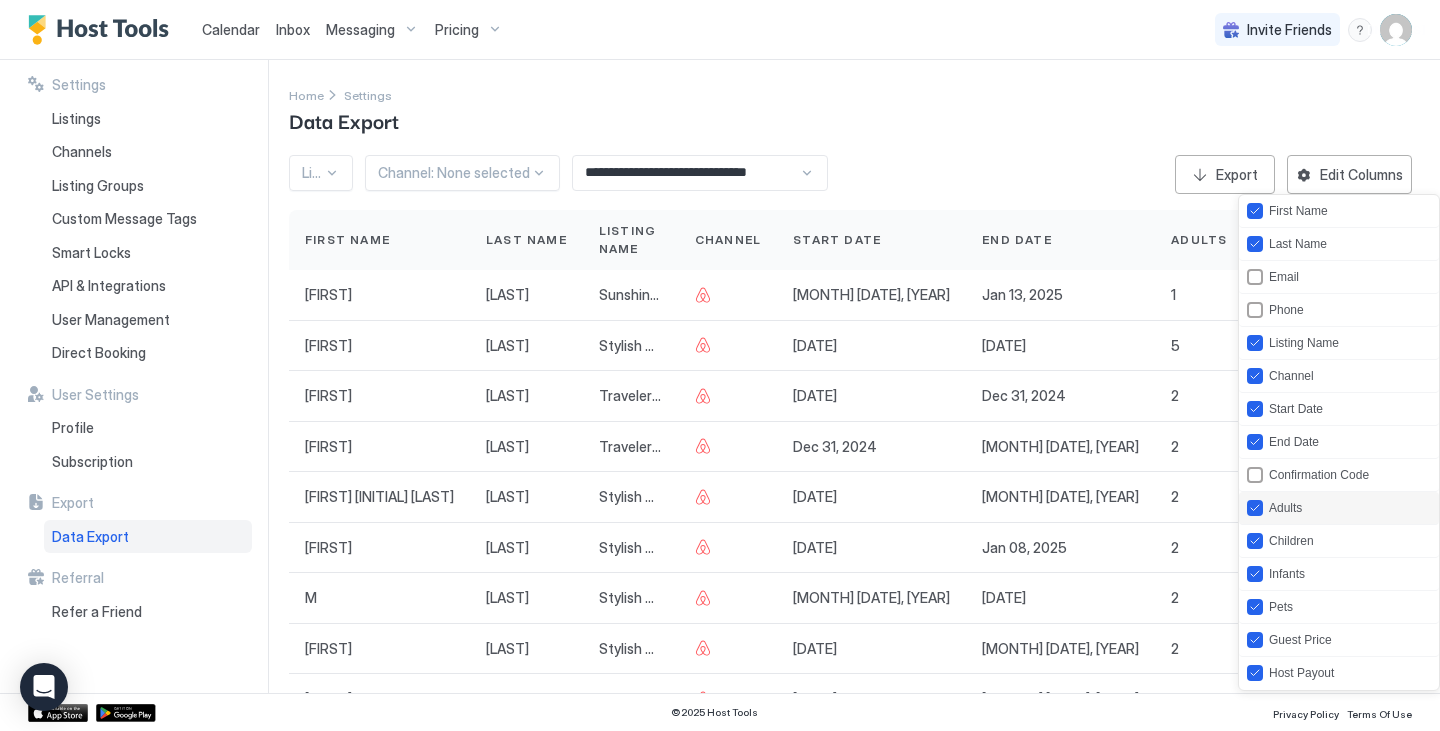 click on "Adults" at bounding box center [1339, 508] 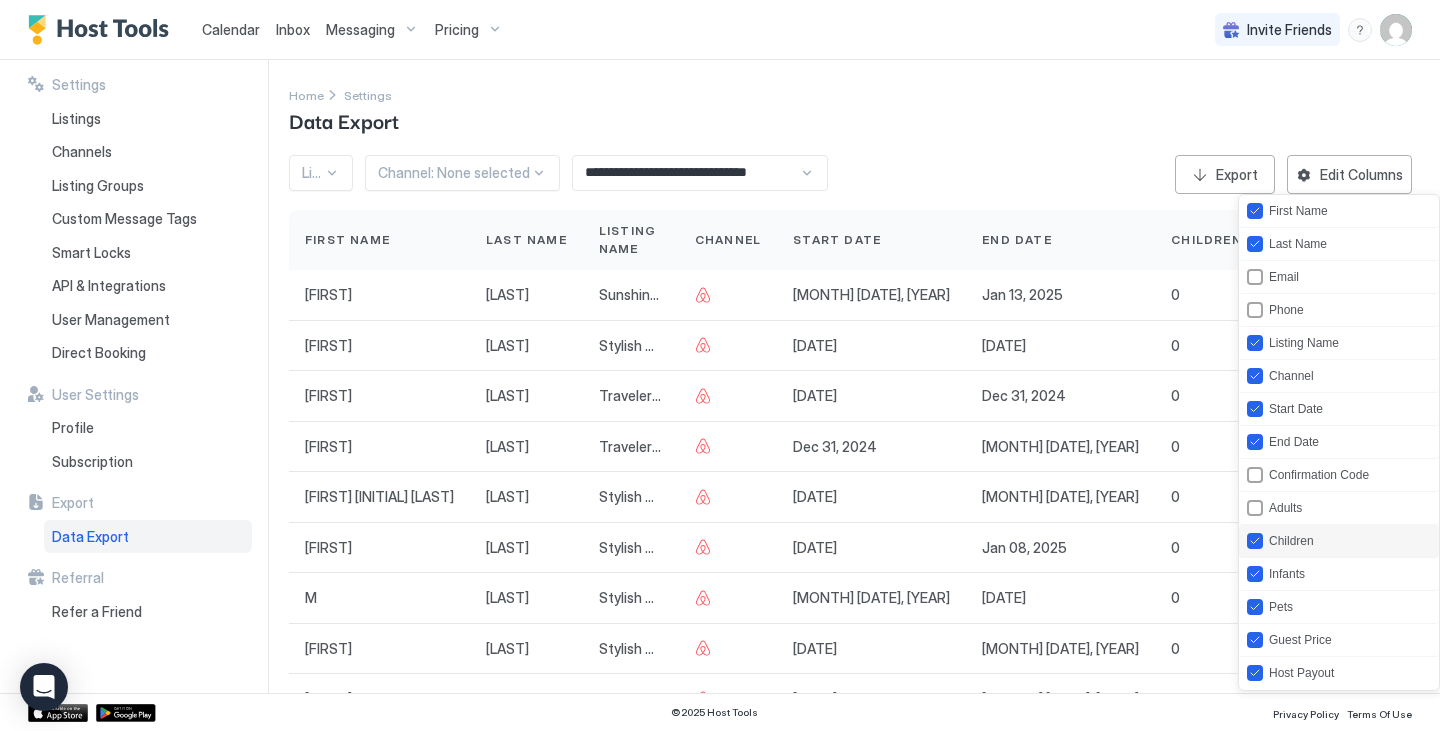click on "Children" at bounding box center (1339, 541) 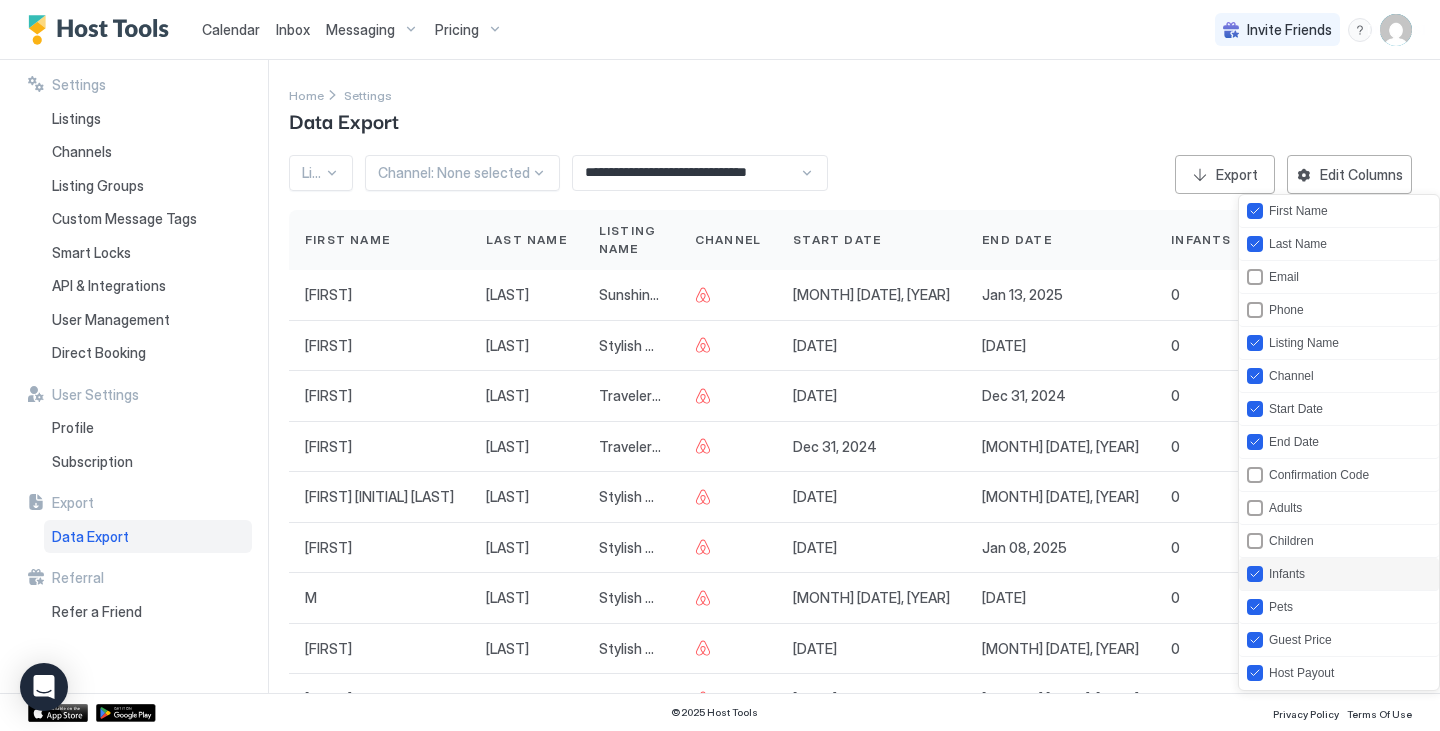 click on "Infants" at bounding box center [1339, 574] 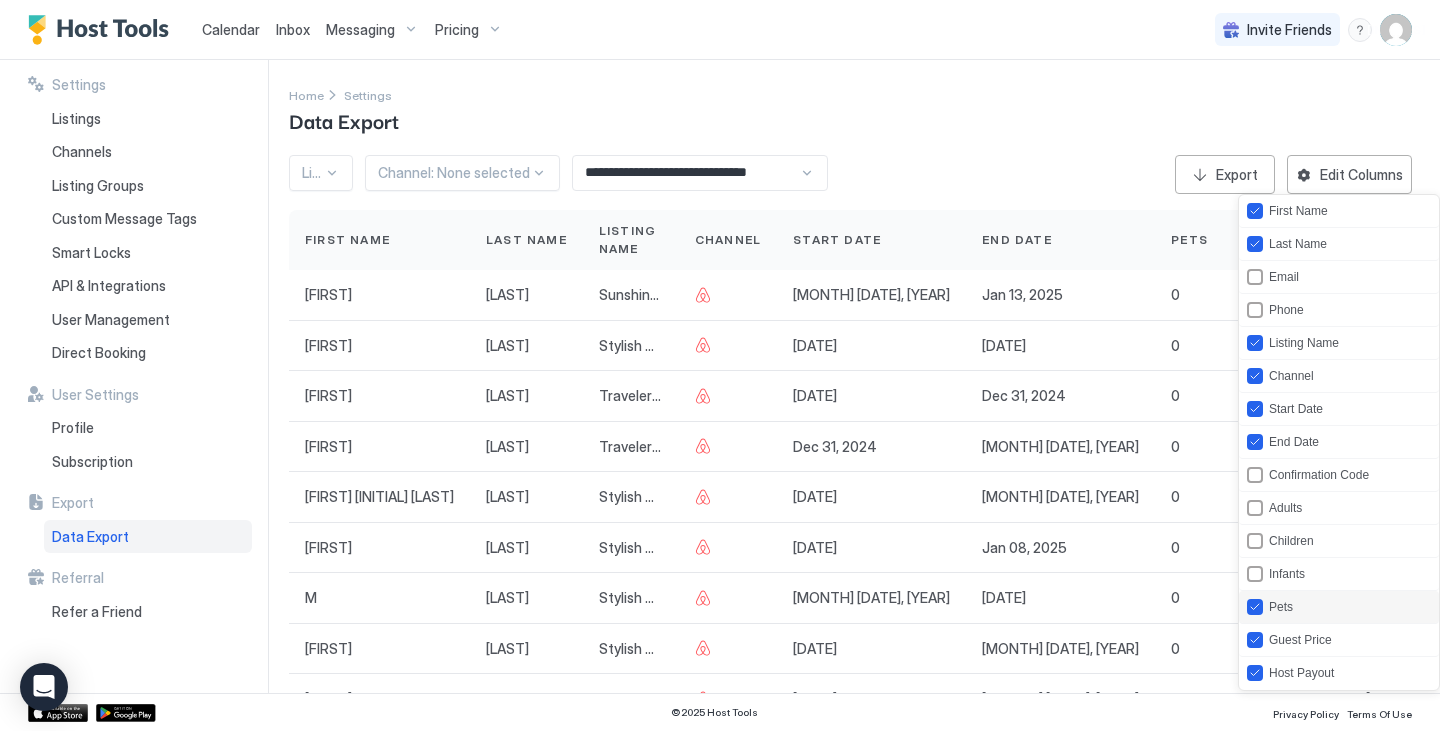 click on "Pets" at bounding box center [1339, 607] 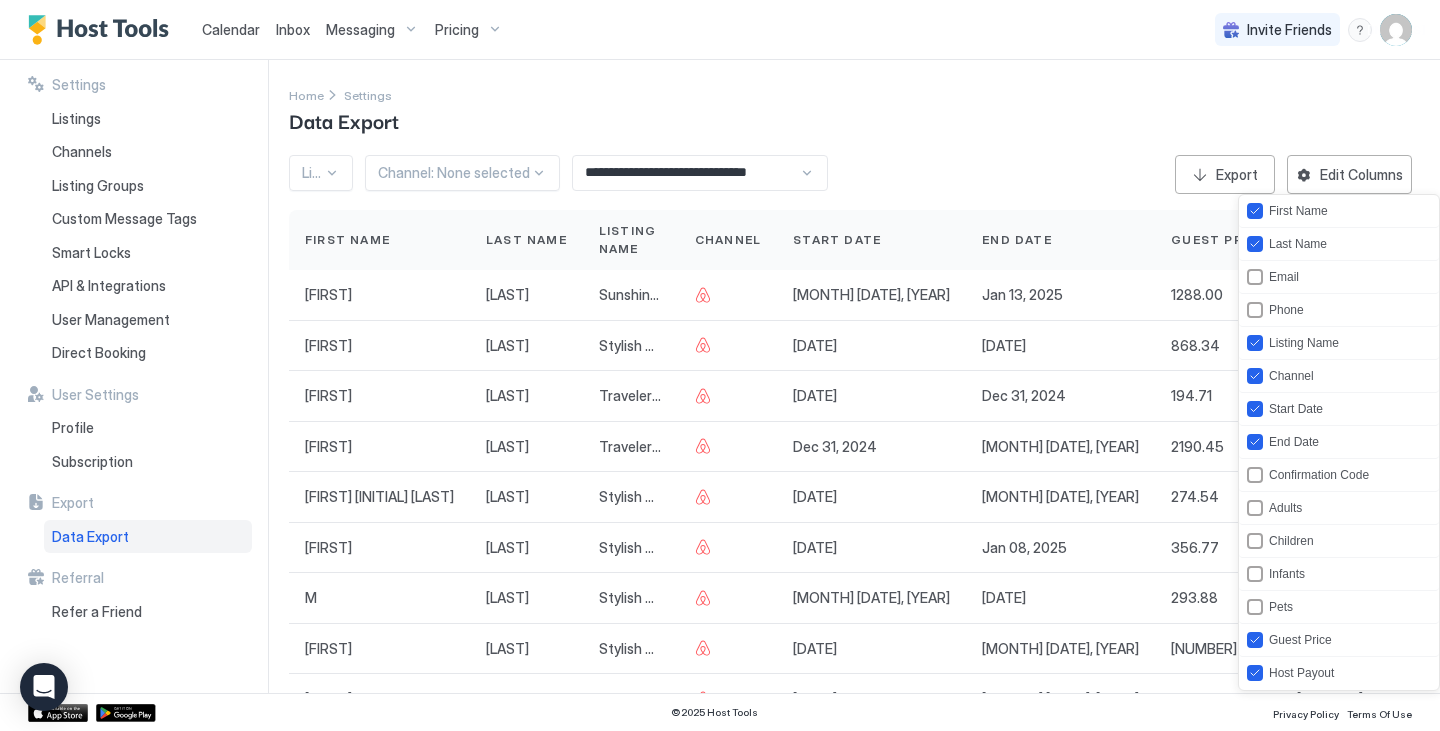 click at bounding box center (720, 365) 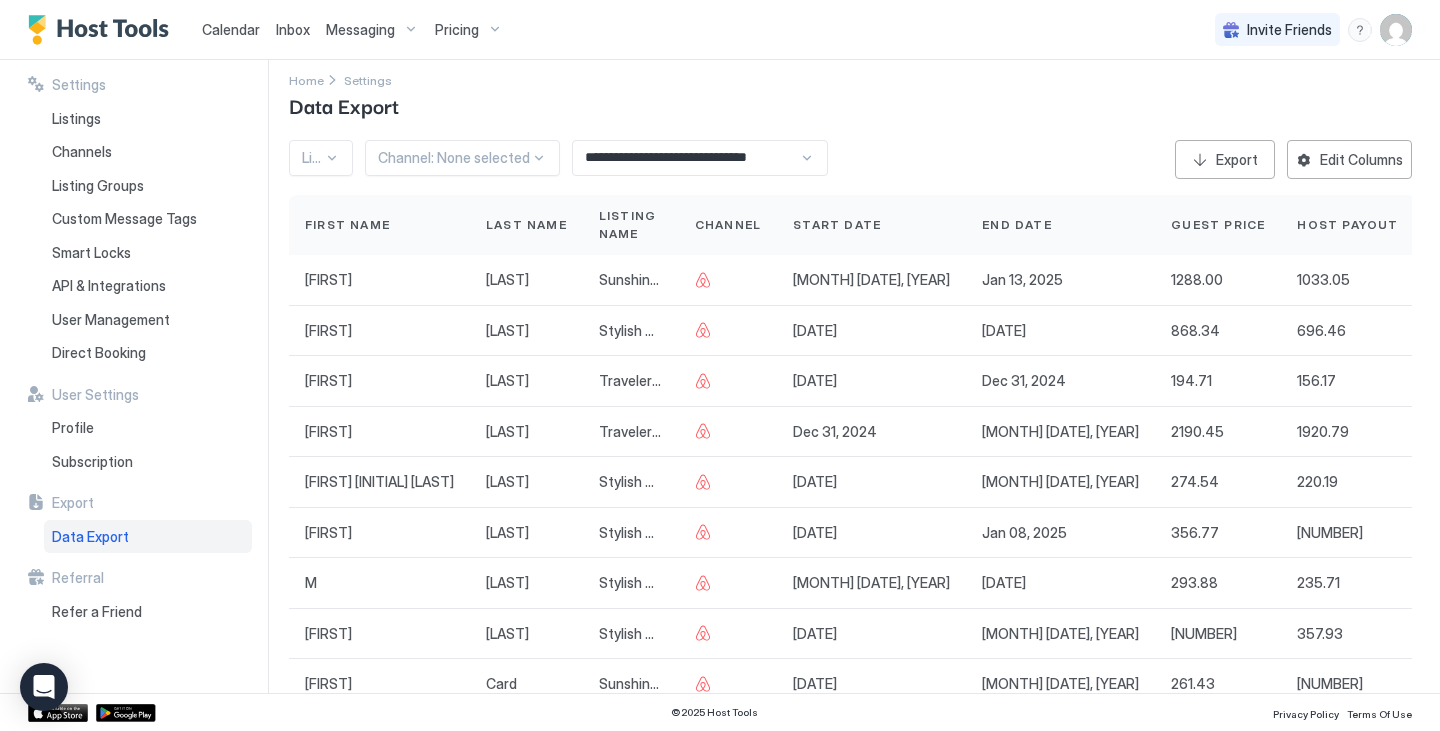 scroll, scrollTop: 0, scrollLeft: 0, axis: both 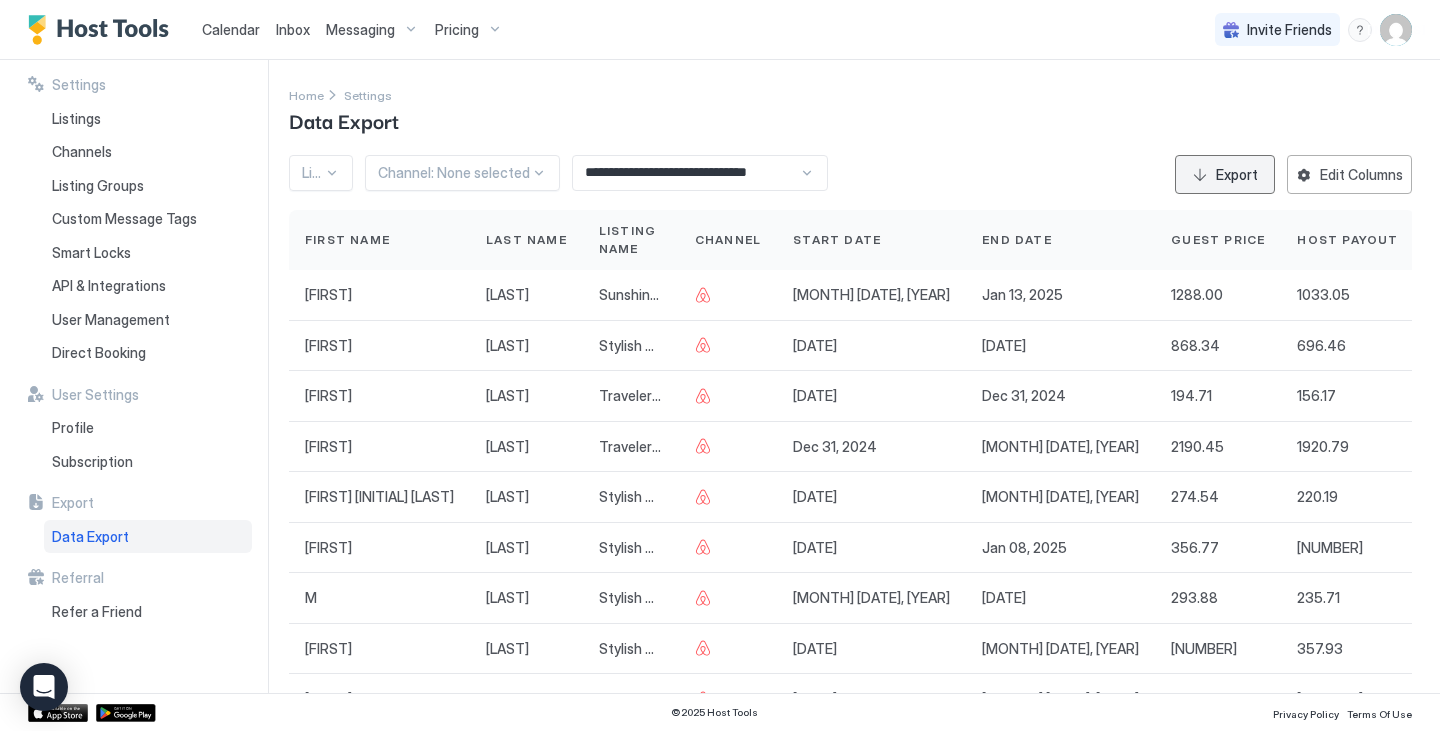 click on "Export" at bounding box center [1237, 174] 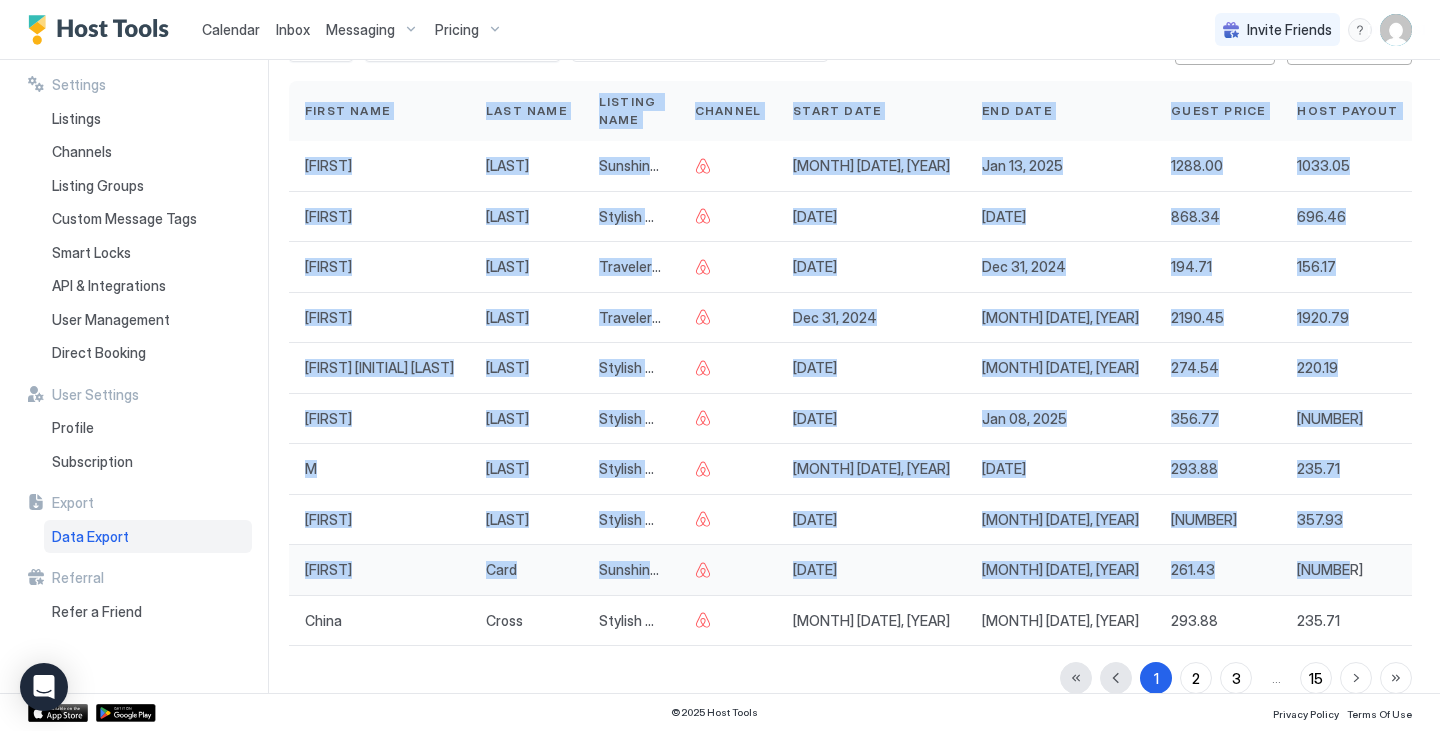 scroll, scrollTop: 136, scrollLeft: 0, axis: vertical 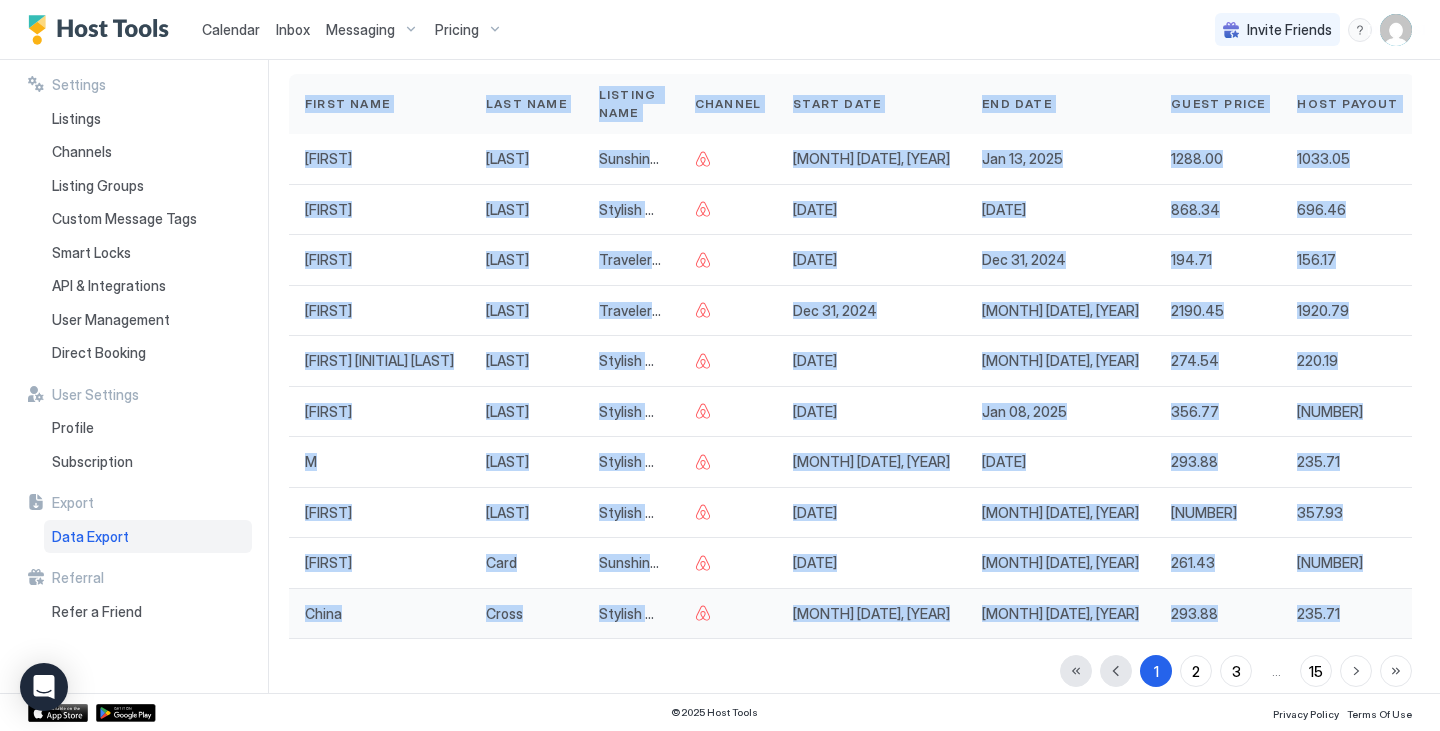 drag, startPoint x: 286, startPoint y: 280, endPoint x: 1329, endPoint y: 616, distance: 1095.7852 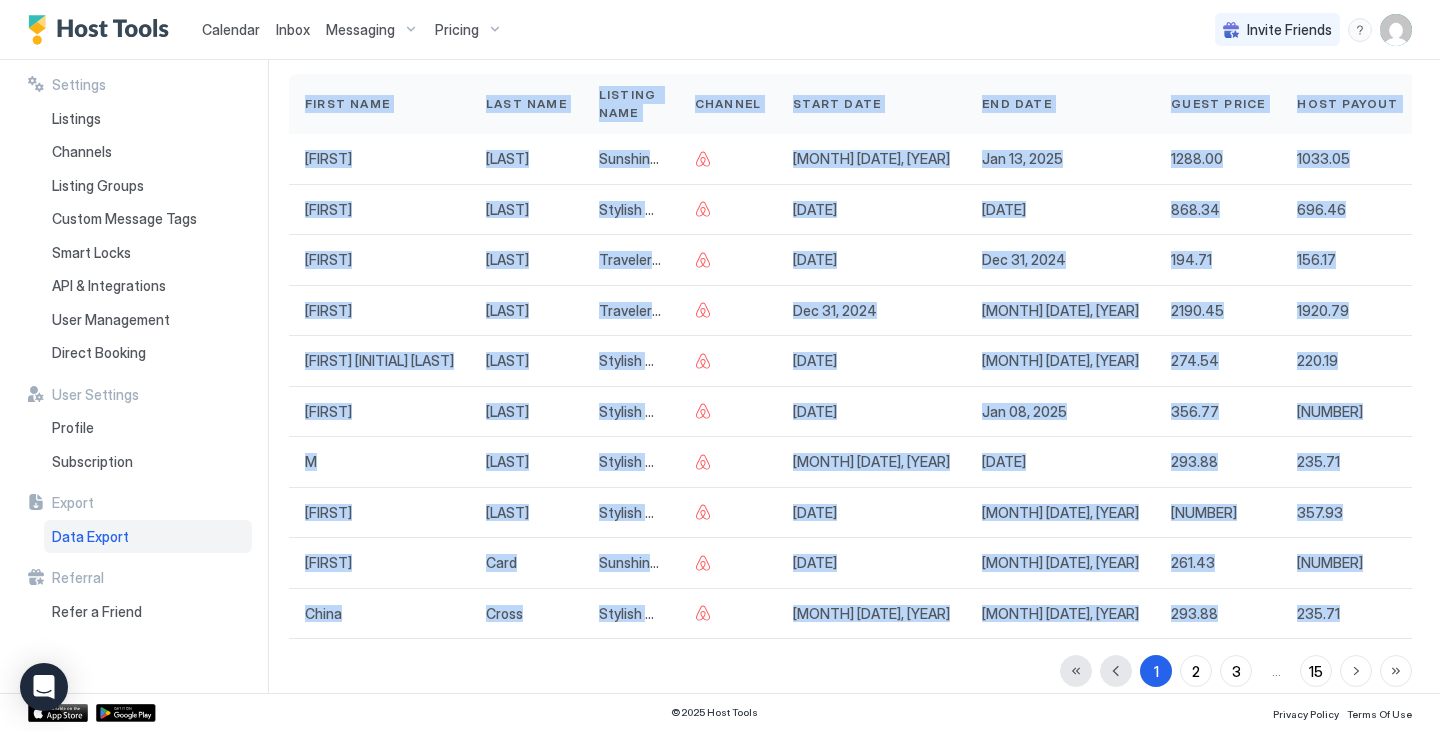 copy on "First Name Last Name Listing Name Channel Start Date End Date Guest Price Host Payout [FIRST] [LAST] [LISTING] [CHANNEL] [DATE] [DATE] [PRICE] [PRICE] [FIRST] [LAST] [LISTING] [CHANNEL] [DATE] [DATE] [PRICE] [PRICE] [FIRST] [LAST] [LISTING] [CHANNEL] [DATE] [DATE] [PRICE] [PRICE] [FIRST] [LAST] [LISTING] [CHANNEL] [DATE] [DATE] [PRICE] [PRICE] [FIRST] [LAST] [LISTING] [CHANNEL] [DATE] [DATE] [PRICE] [PRICE] [FIRST] [LAST] [LISTING] [CHANNEL] [DATE] [DATE] [PRICE] [PRICE] [FIRST] [LAST] [LISTING] [CHANNEL] [DATE] [DATE] [PRICE] [PRICE] [FIRST] [LAST] [LISTING] [CHANNEL] [DATE] [DATE] [PRICE] [PRICE]" 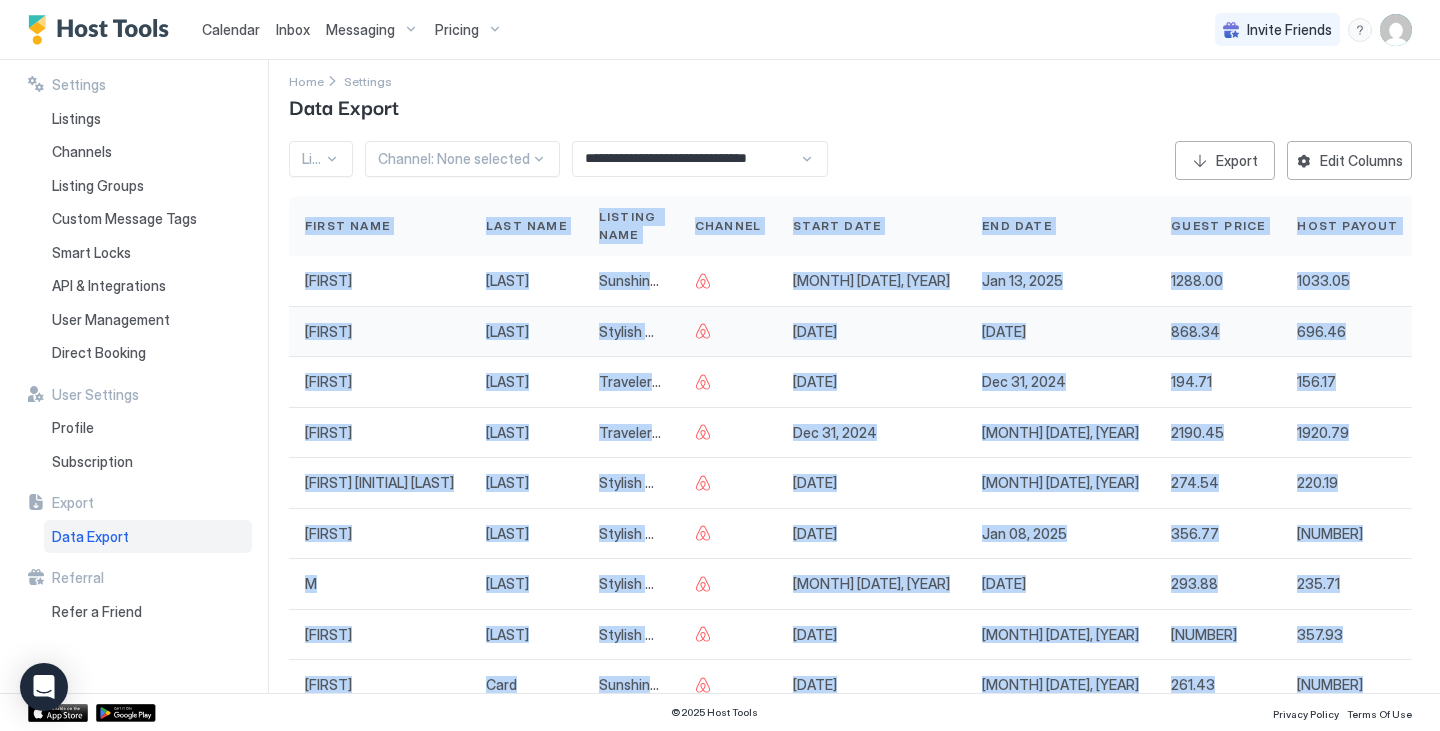 scroll, scrollTop: 0, scrollLeft: 0, axis: both 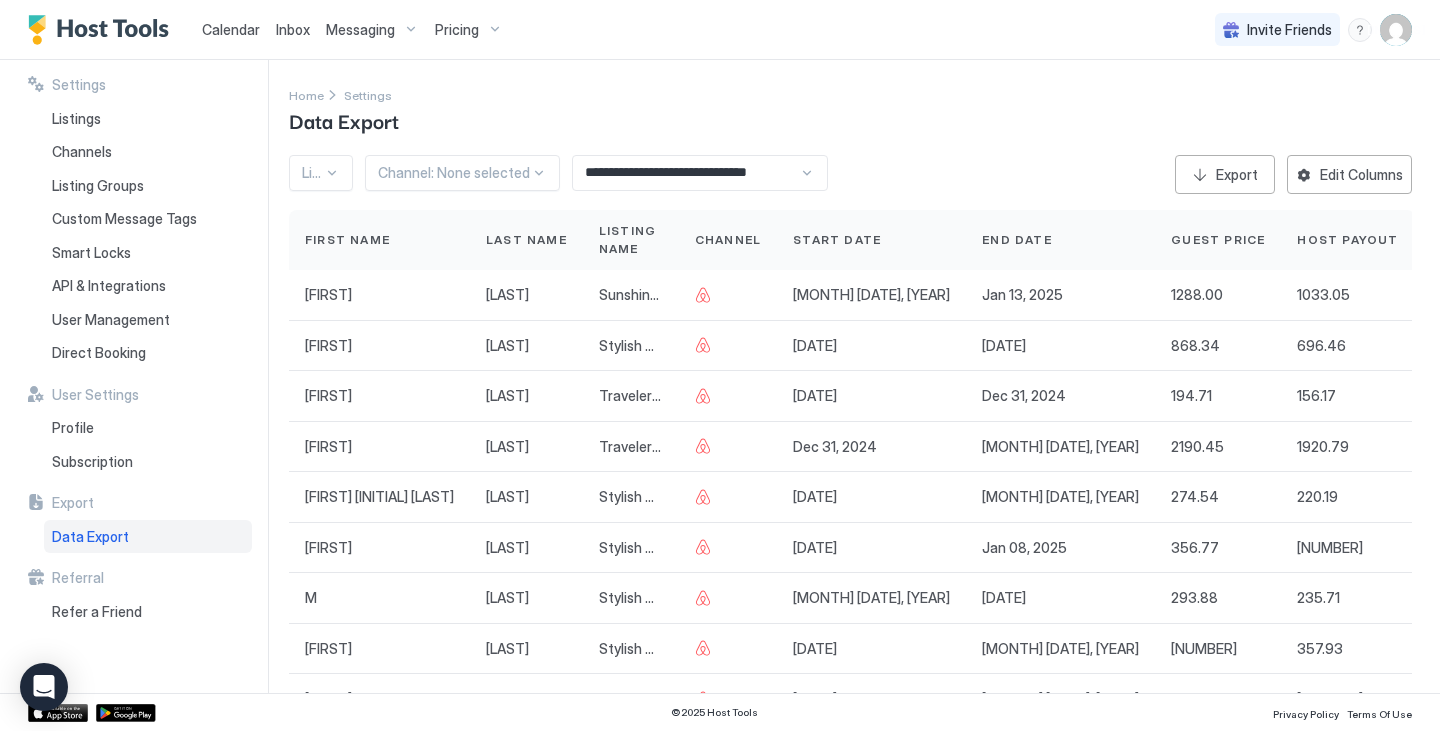 click on "**********" at bounding box center [686, 173] 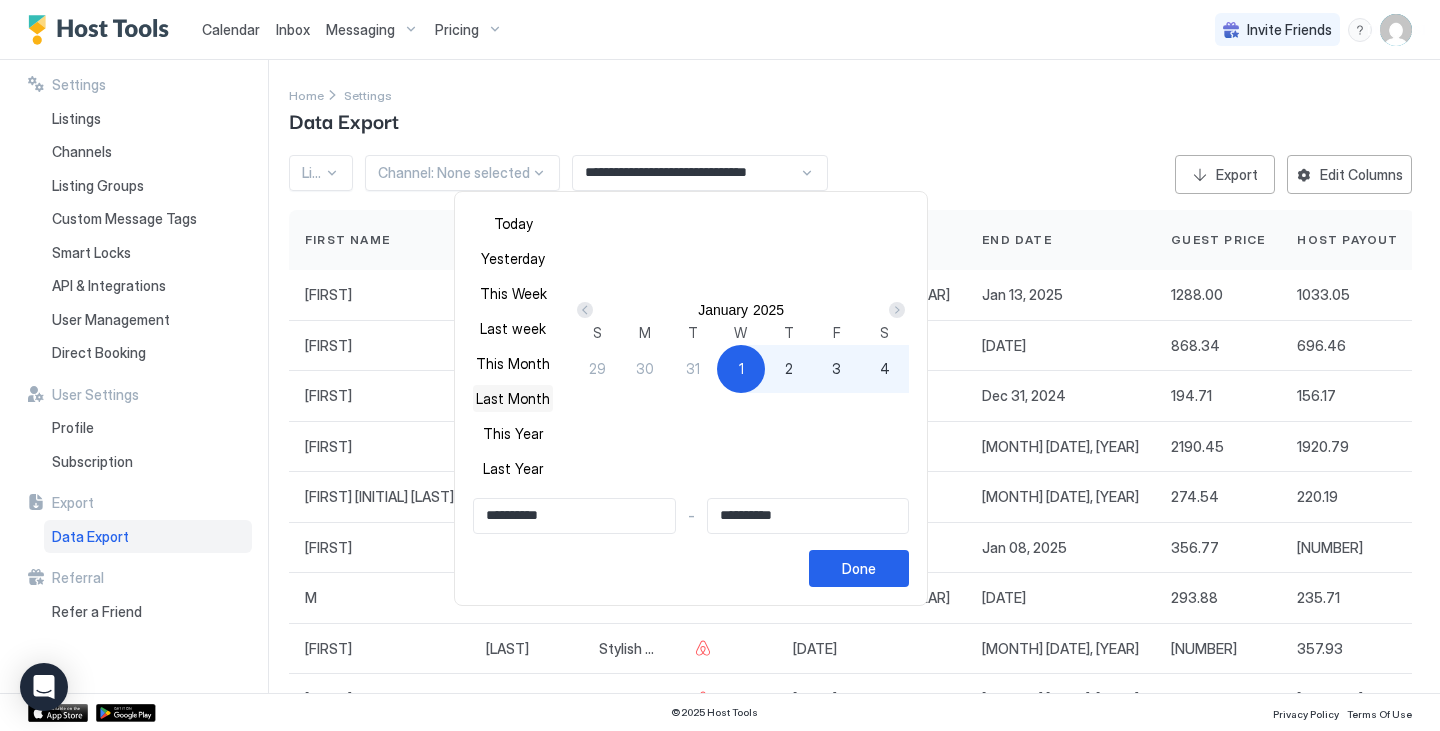 drag, startPoint x: 530, startPoint y: 391, endPoint x: 582, endPoint y: 411, distance: 55.713554 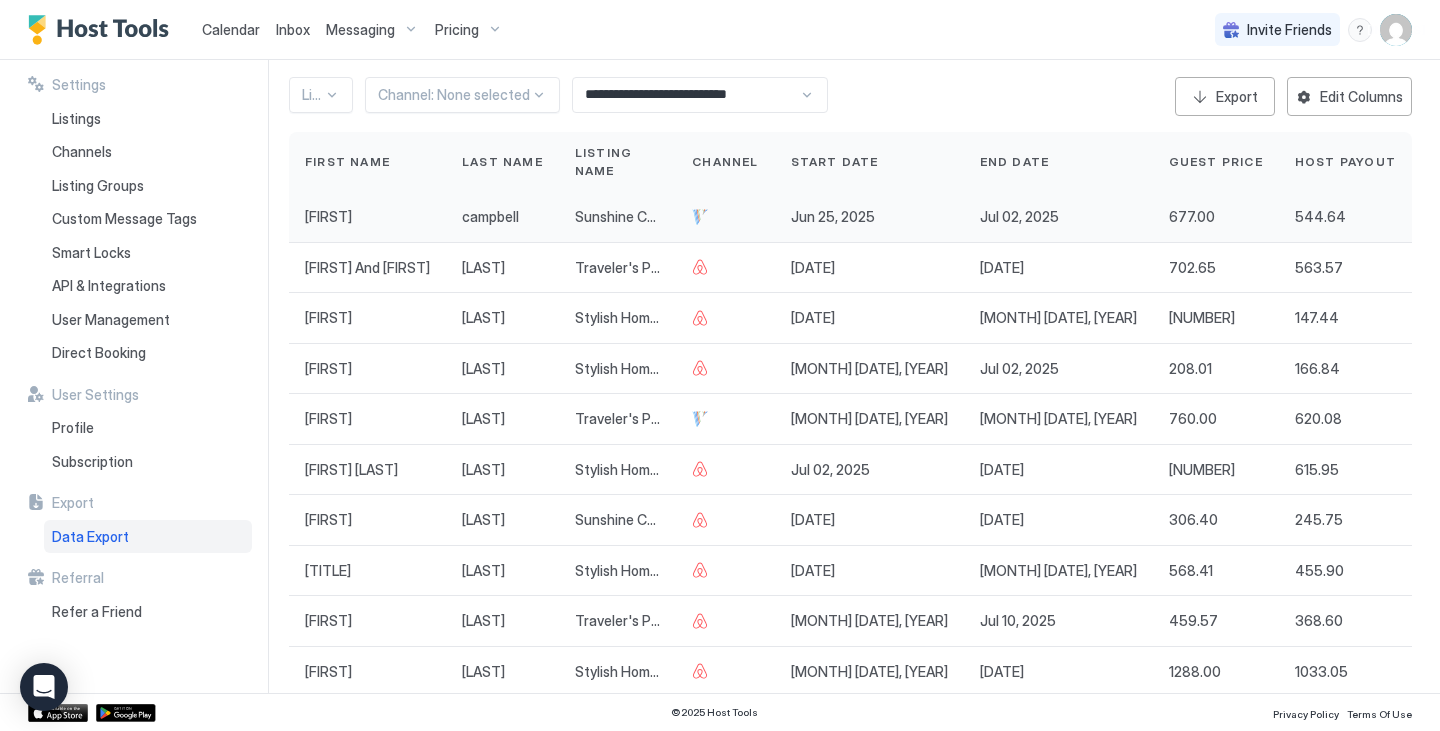 scroll, scrollTop: 100, scrollLeft: 0, axis: vertical 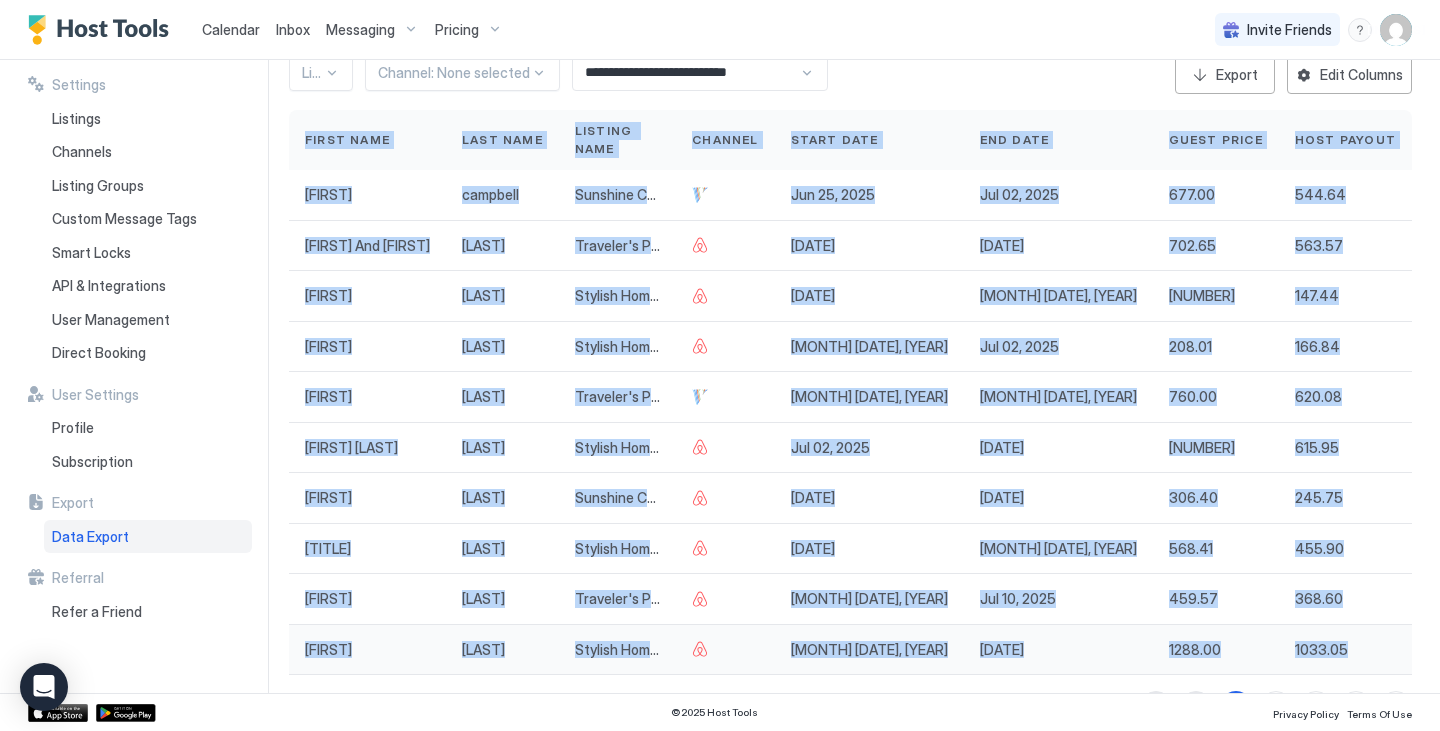 drag, startPoint x: 286, startPoint y: 179, endPoint x: 1330, endPoint y: 646, distance: 1143.6892 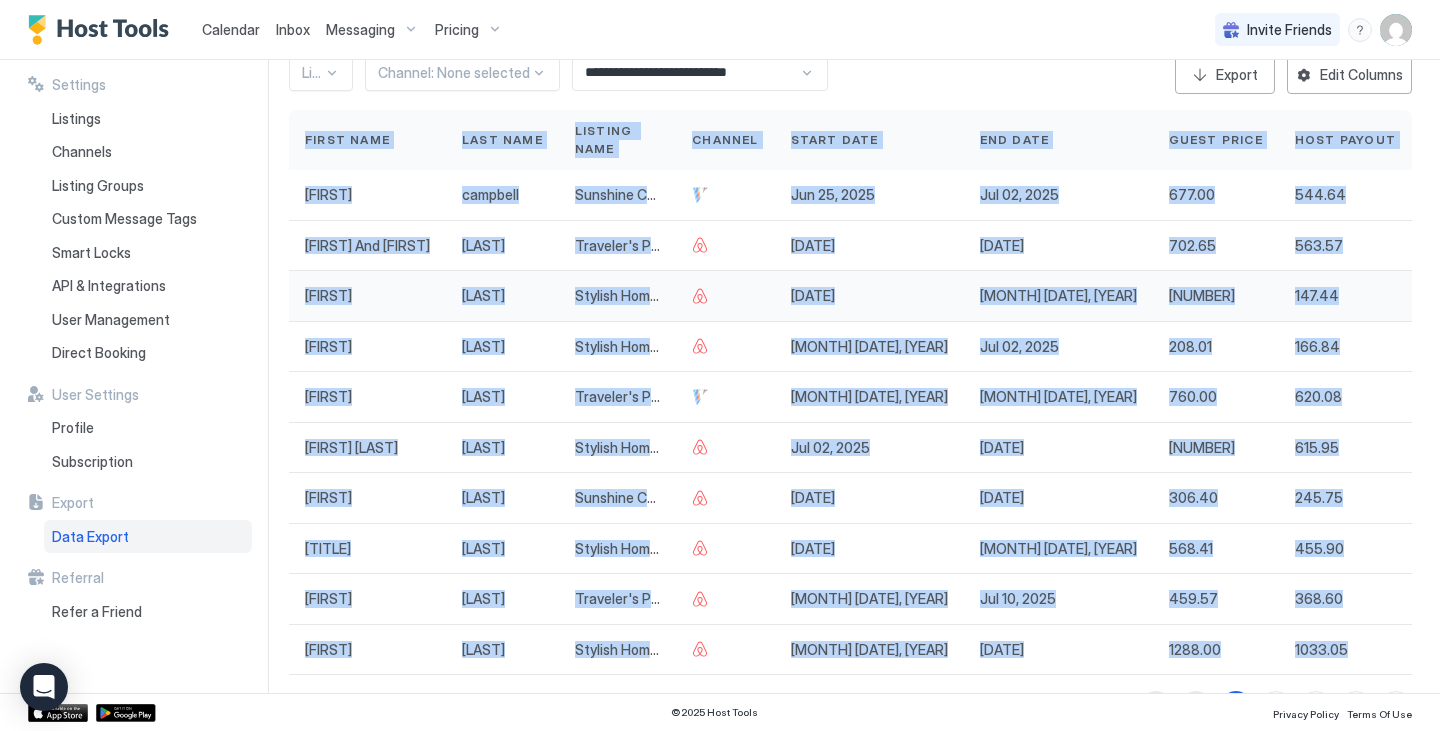 copy on "First Name Last Name Listing Name Channel Start Date End Date Guest Price Host Payout [FIRST] [LAST] [LISTING] [CHANNEL] [DATE] [DATE] [PRICE] [PRICE] [FIRST] And [FIRST] [LAST] [LISTING] [CHANNEL] [DATE] [DATE] [PRICE] [PRICE] [FIRST] [LAST] [LISTING] [CHANNEL] [DATE] [DATE] [PRICE] [PRICE] [FIRST] [LAST] [LISTING] [CHANNEL] [DATE] [DATE] [PRICE] [PRICE] [FIRST] [LAST] [LISTING] [CHANNEL] [DATE] [DATE] [PRICE] [PRICE] [FIRST] [LAST] [LISTING] [CHANNEL] [DATE] [DATE] [PRICE] [PRICE] [FIRST] [LAST] [LISTING] [CHANNEL] [DATE] [DATE] [PRICE] [PRICE] [FIRST] [LAST] [LISTING] [CHANNEL] [DATE] [DATE] [PRICE] [PRICE]" 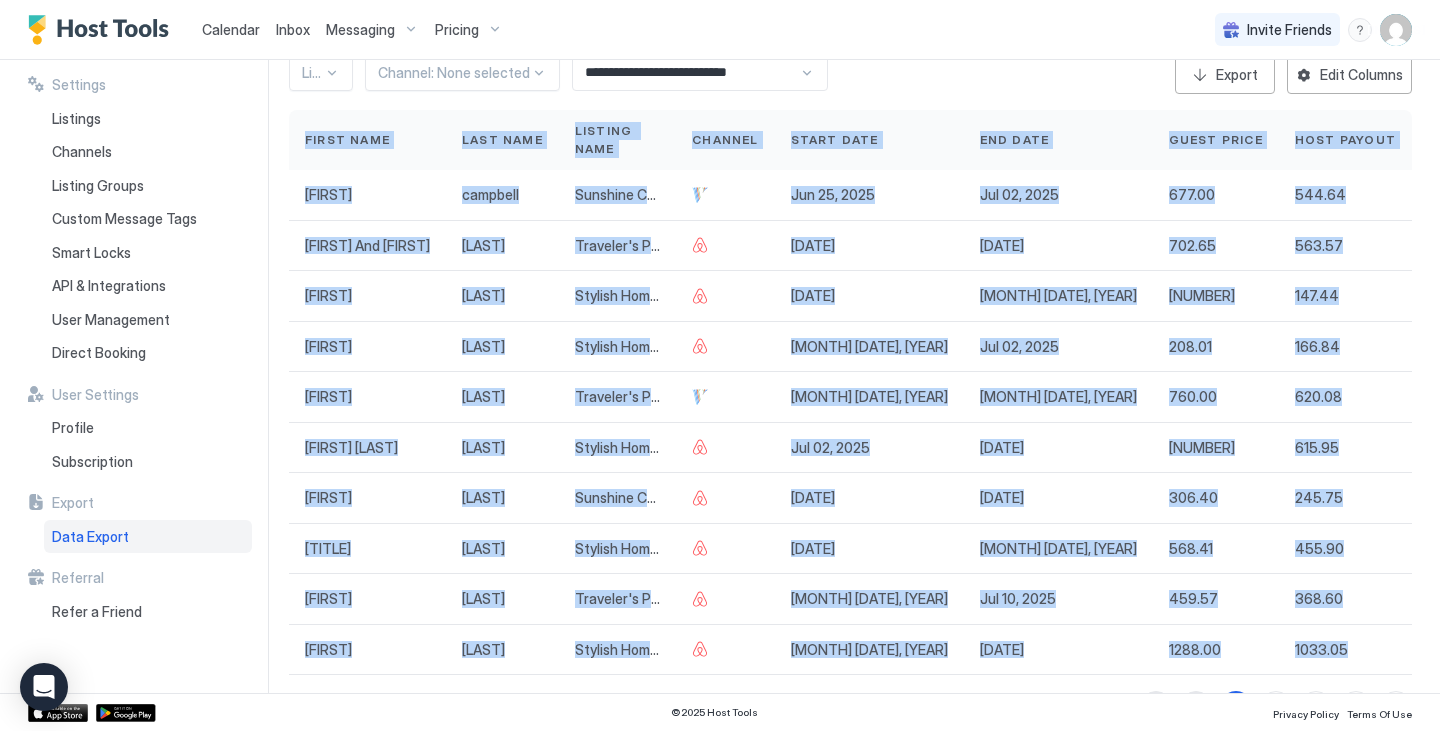 click on "First Name" at bounding box center (367, 140) 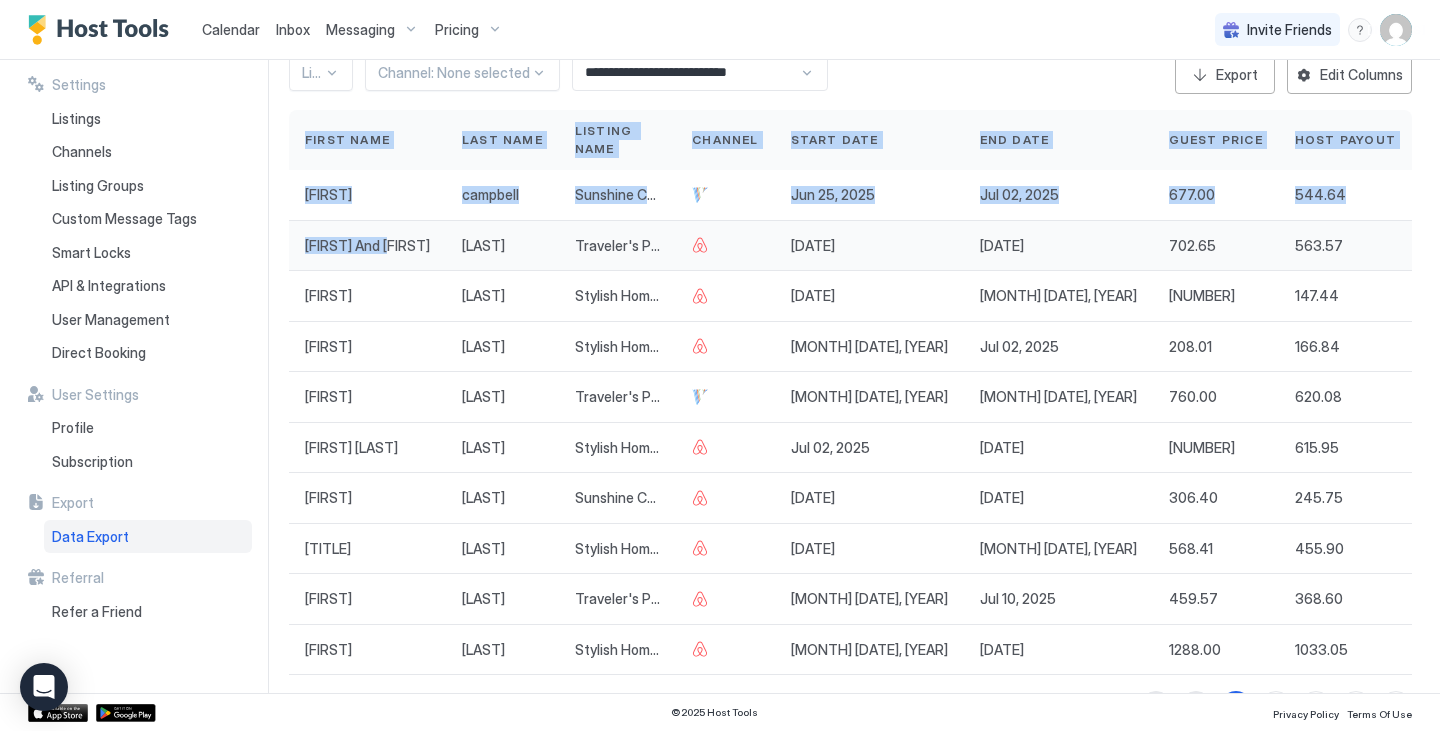 drag, startPoint x: 287, startPoint y: 184, endPoint x: 401, endPoint y: 210, distance: 116.92733 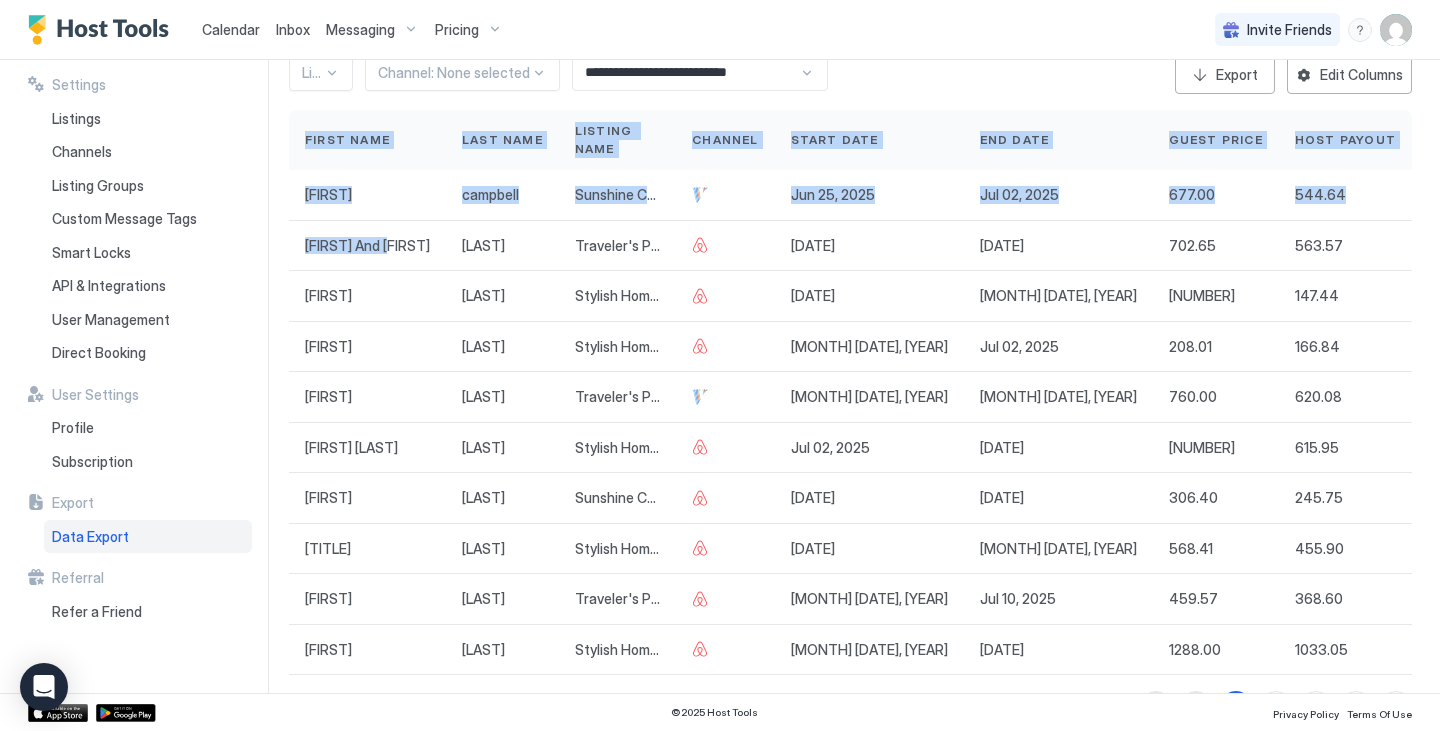 click on "First Name" at bounding box center (367, 140) 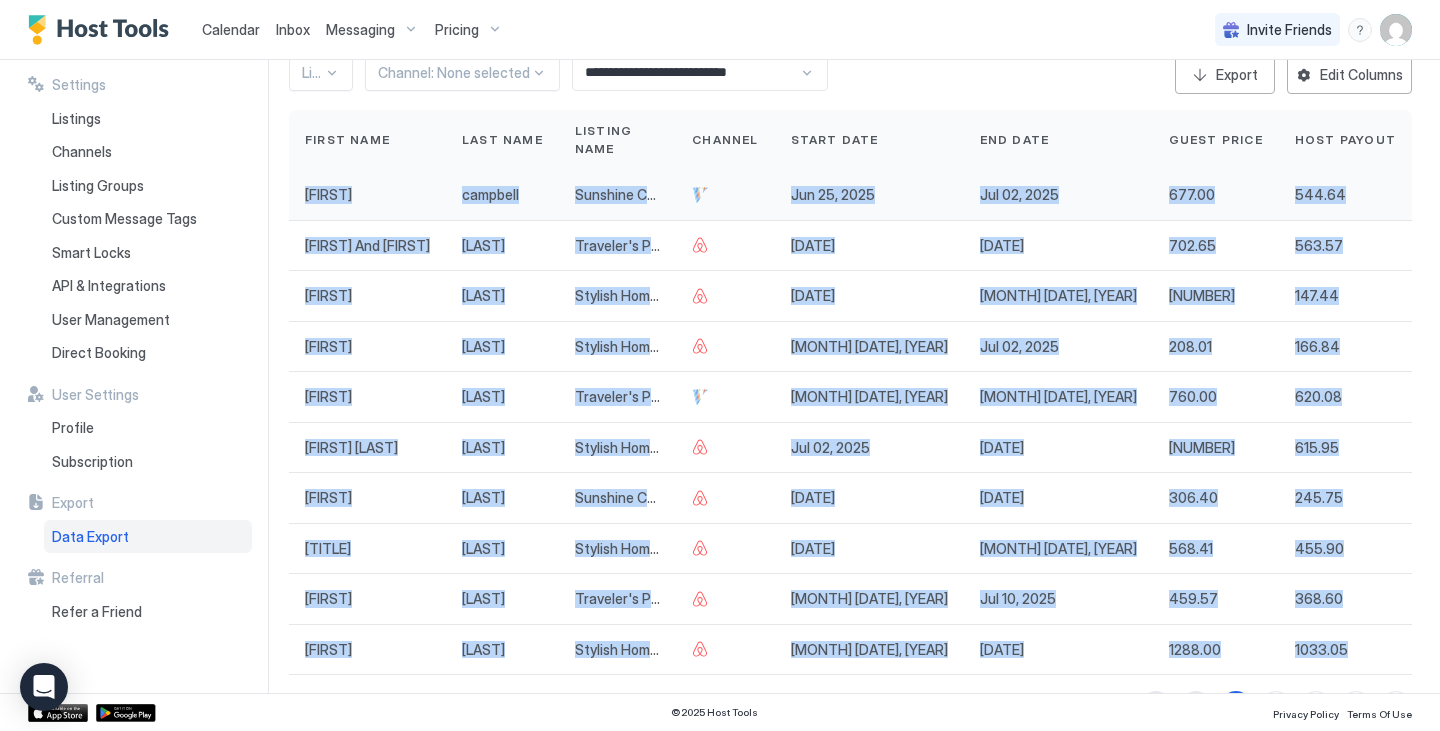 drag, startPoint x: 1335, startPoint y: 634, endPoint x: 296, endPoint y: 172, distance: 1137.0862 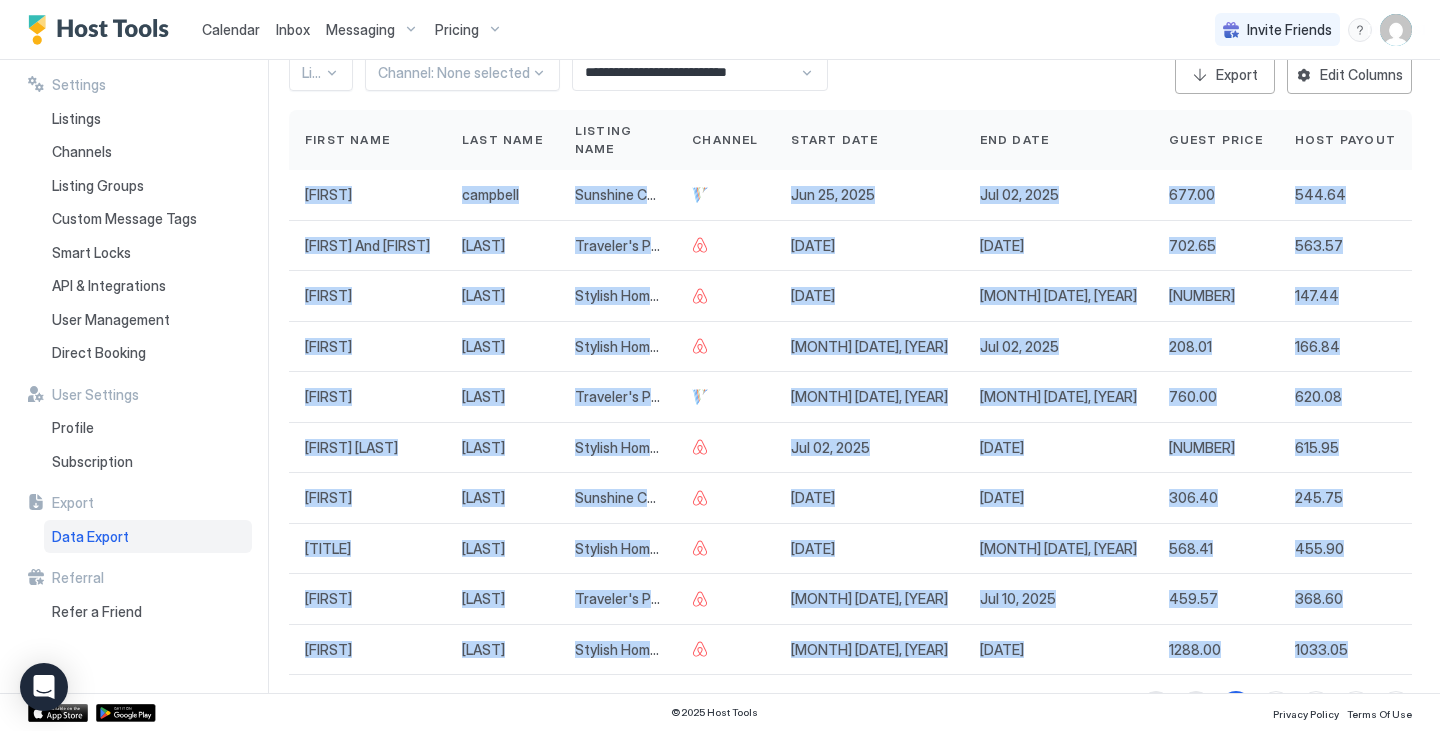 click on "First Name Last Name Listing Name Channel Start Date End Date Guest Price Host Payout [FIRST] [LAST] [LISTING] [CHANNEL] [DATE] [DATE] [PRICE] [PRICE] [FIRST] And [FIRST] [LAST] [LISTING] [CHANNEL] [DATE] [DATE] [PRICE] [PRICE] [FIRST] [LAST] [LISTING] [CHANNEL] [DATE] [DATE] [PRICE] [PRICE] [FIRST] [LAST] [LISTING] [CHANNEL] [DATE] [DATE] [PRICE] [PRICE] [FIRST] [LAST] [LISTING] [CHANNEL] [DATE] [DATE] [PRICE] [PRICE] [FIRST] [LAST] [LISTING] [CHANNEL] [DATE] [DATE] [PRICE] [PRICE] [FIRST] [LAST] [LISTING] [CHANNEL] [DATE] [DATE] [PRICE] [PRICE] [FIRST] [LAST] [LISTING] [CHANNEL] [DATE] [DATE] [PRICE] [PRICE] [FIRST] [LAST] [LISTING] [CHANNEL] [DATE] [DATE] [PRICE] [PRICE] [FIRST] [LAST] [LISTING] [CHANNEL] [DATE] [DATE] [PRICE] [PRICE]" at bounding box center [850, 389] 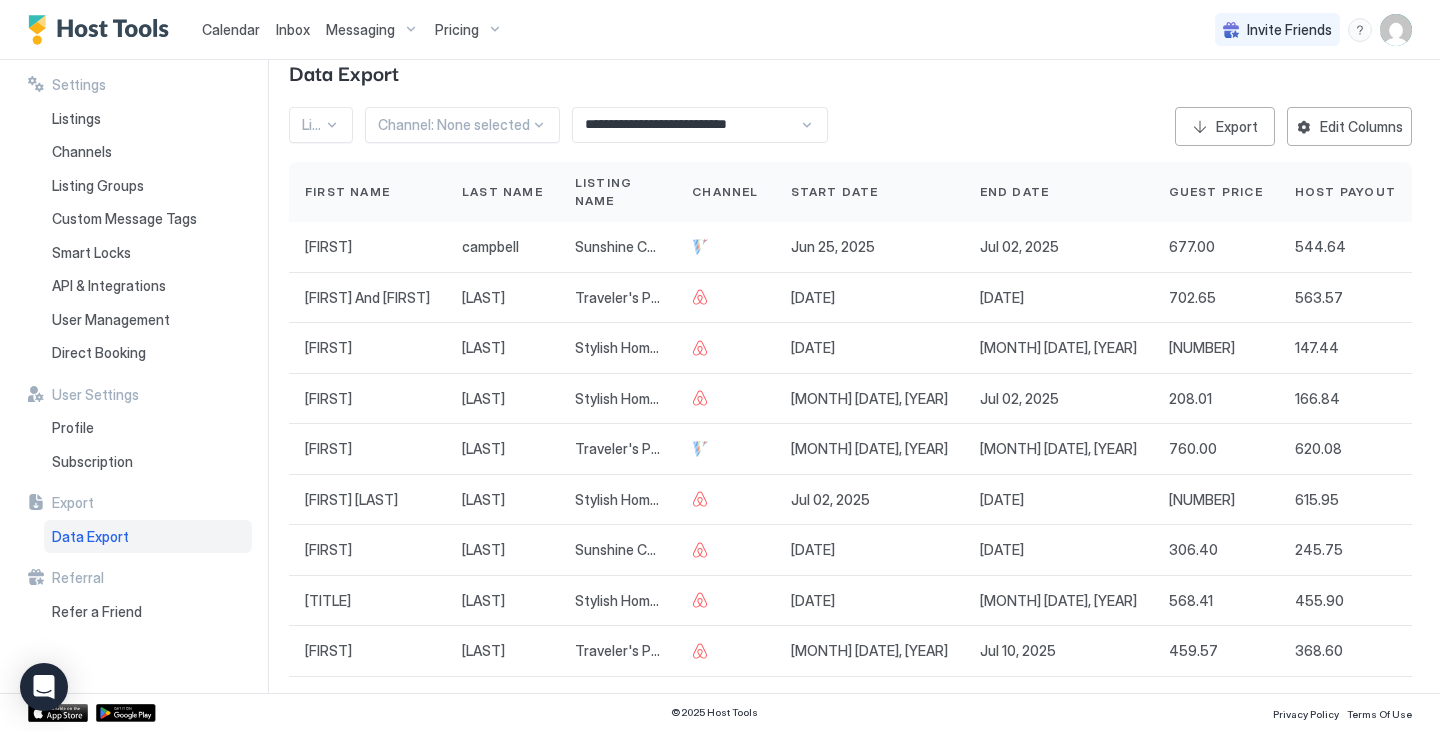 scroll, scrollTop: 0, scrollLeft: 0, axis: both 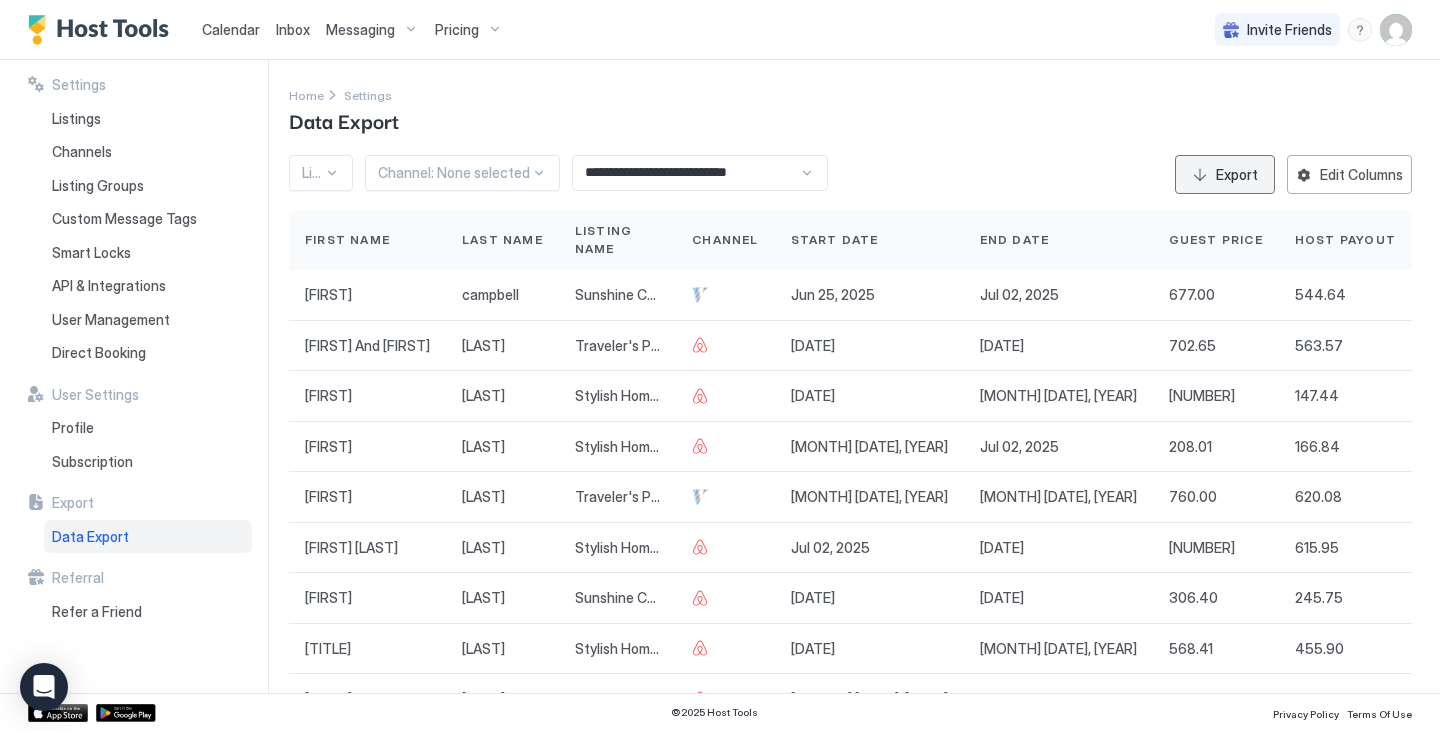 click on "Export" at bounding box center (1237, 174) 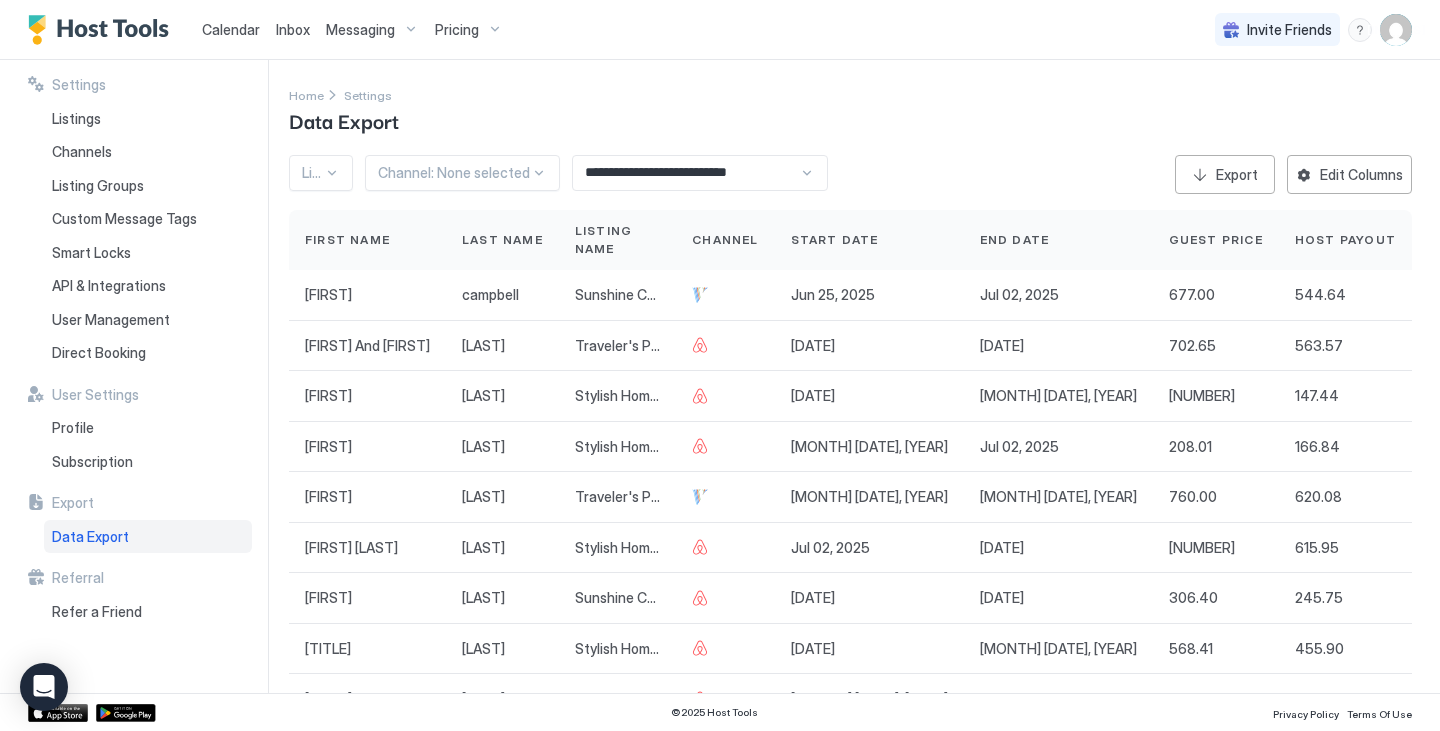 click on "**********" at bounding box center [686, 173] 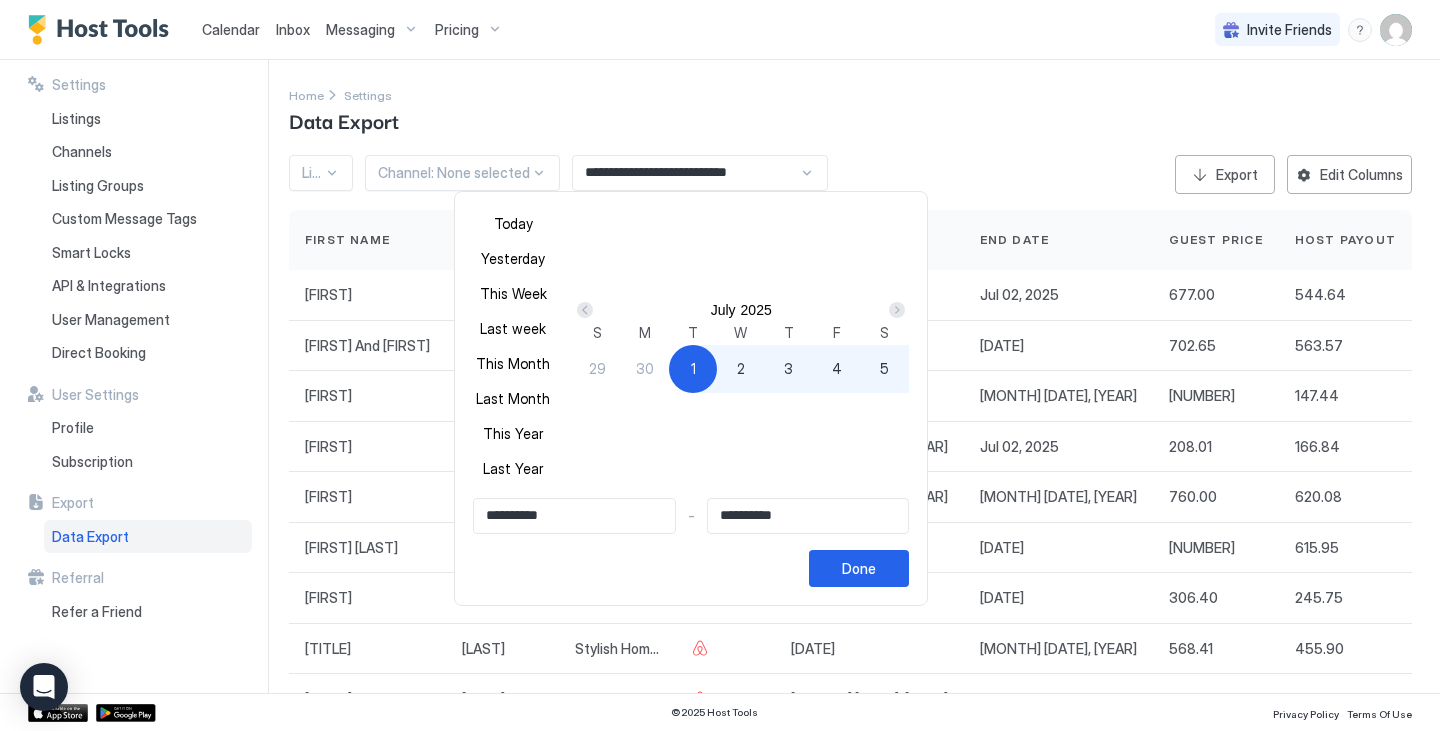 click at bounding box center (585, 310) 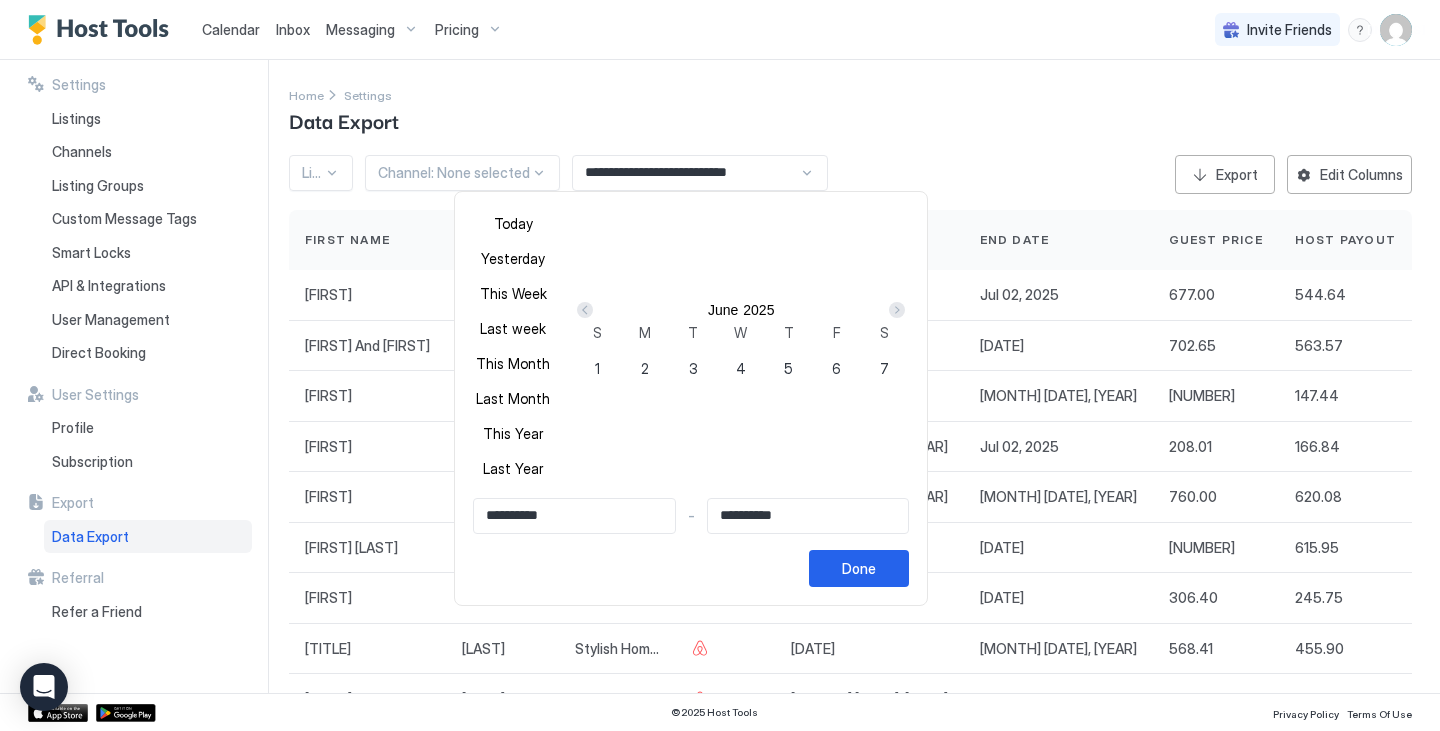 click on "1" at bounding box center [597, 368] 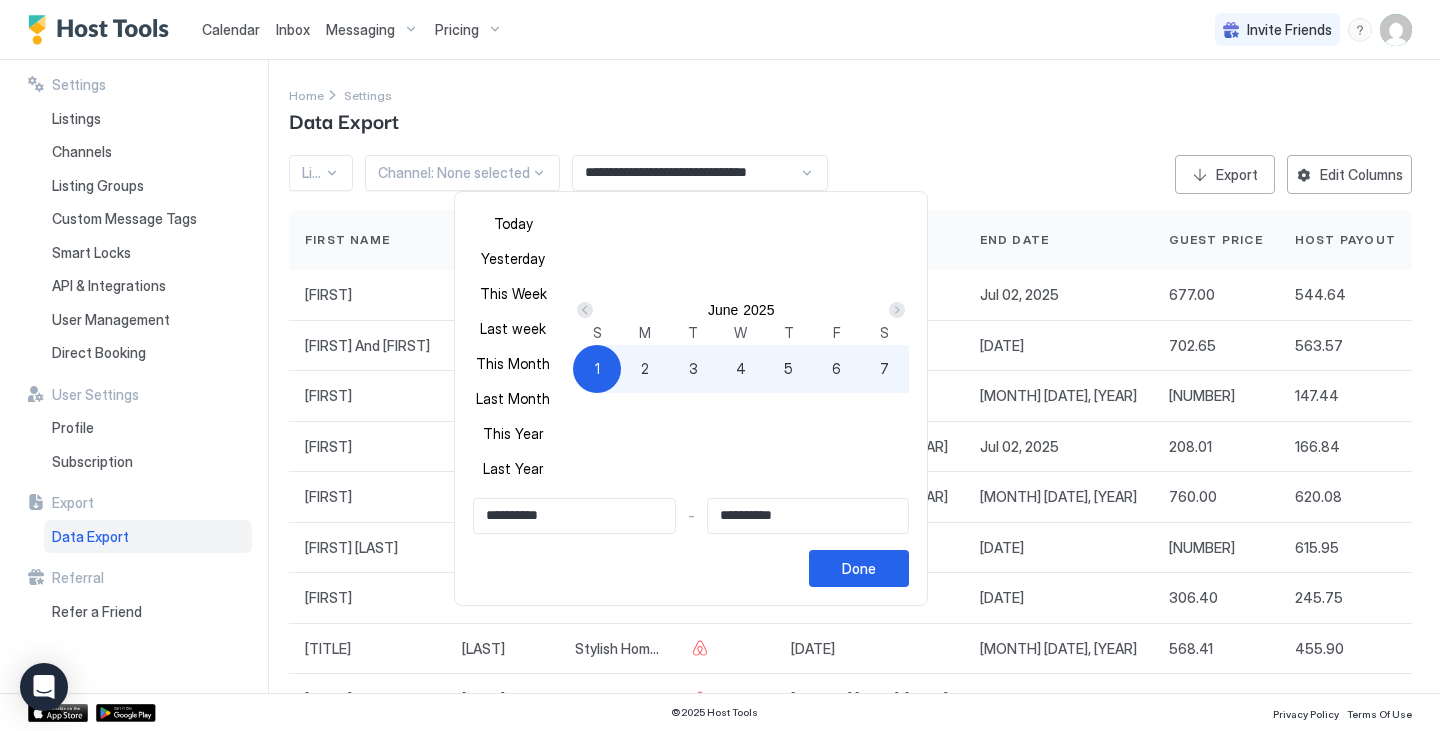 click on "30" at bounding box center (1987, 369) 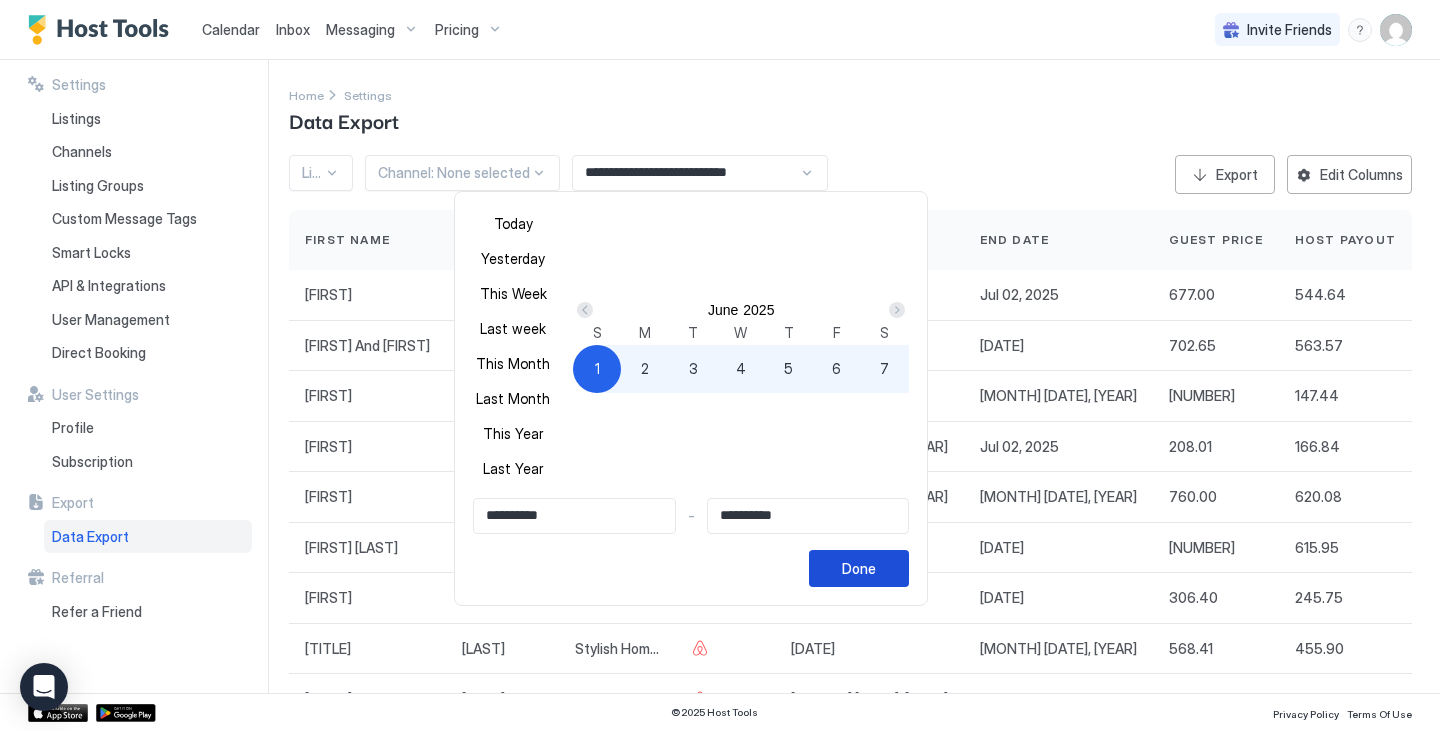click on "Done" at bounding box center (859, 568) 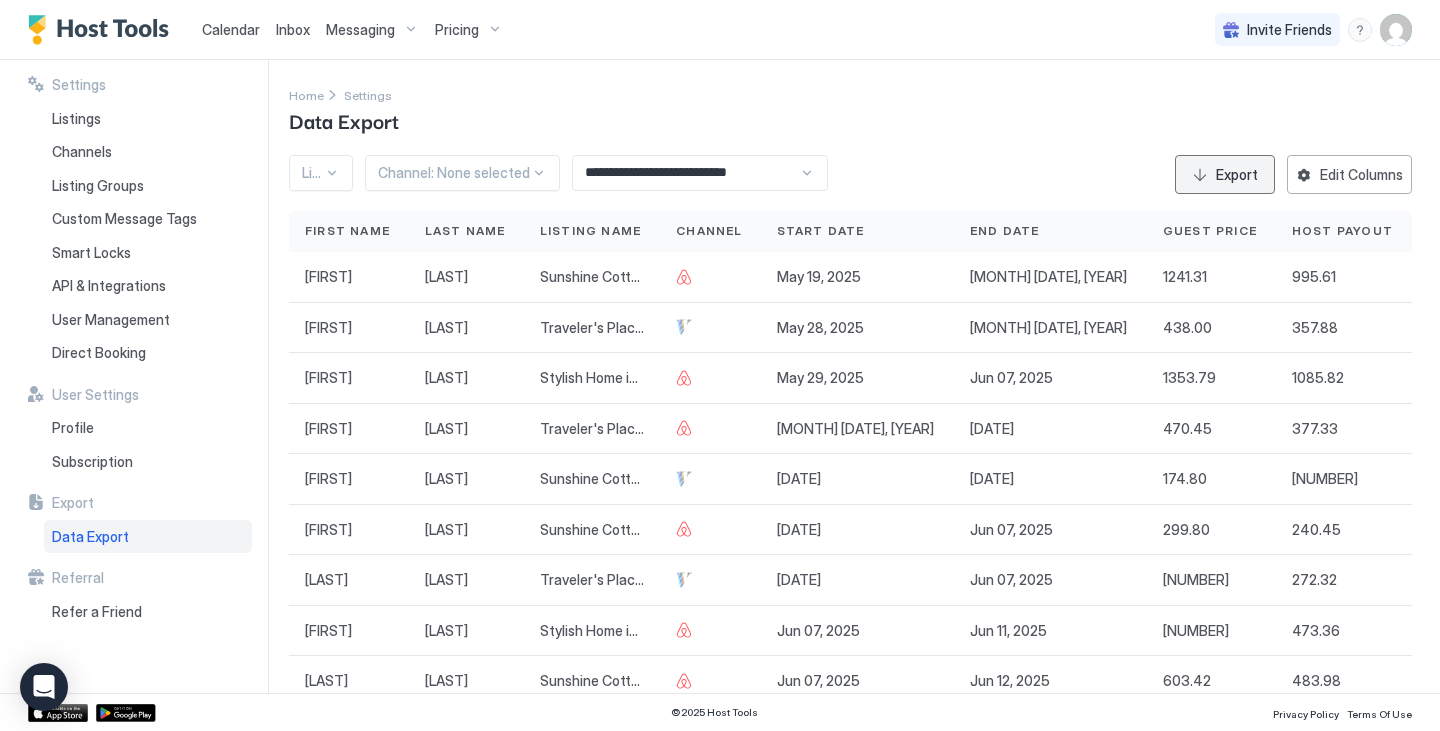 click on "Export" at bounding box center [1237, 174] 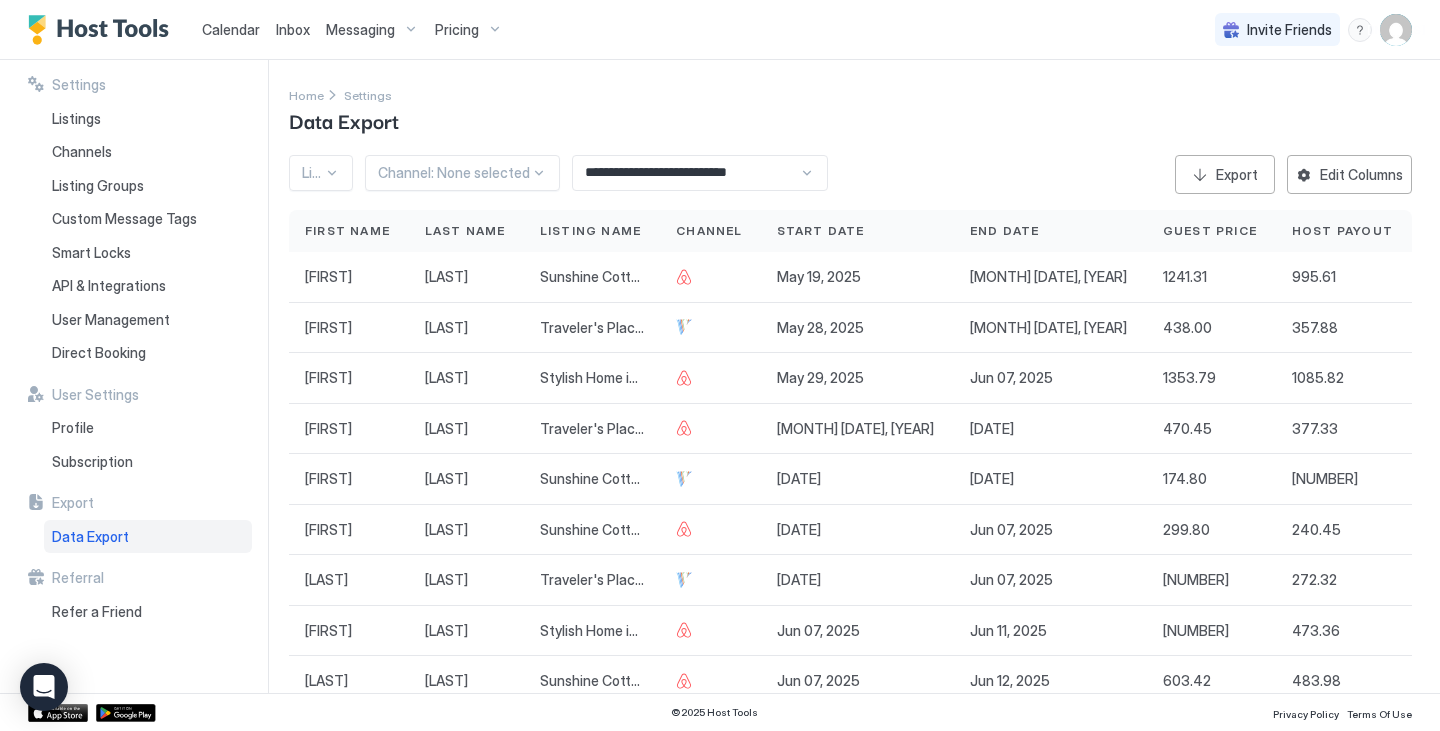 click on "**********" at bounding box center [864, 376] 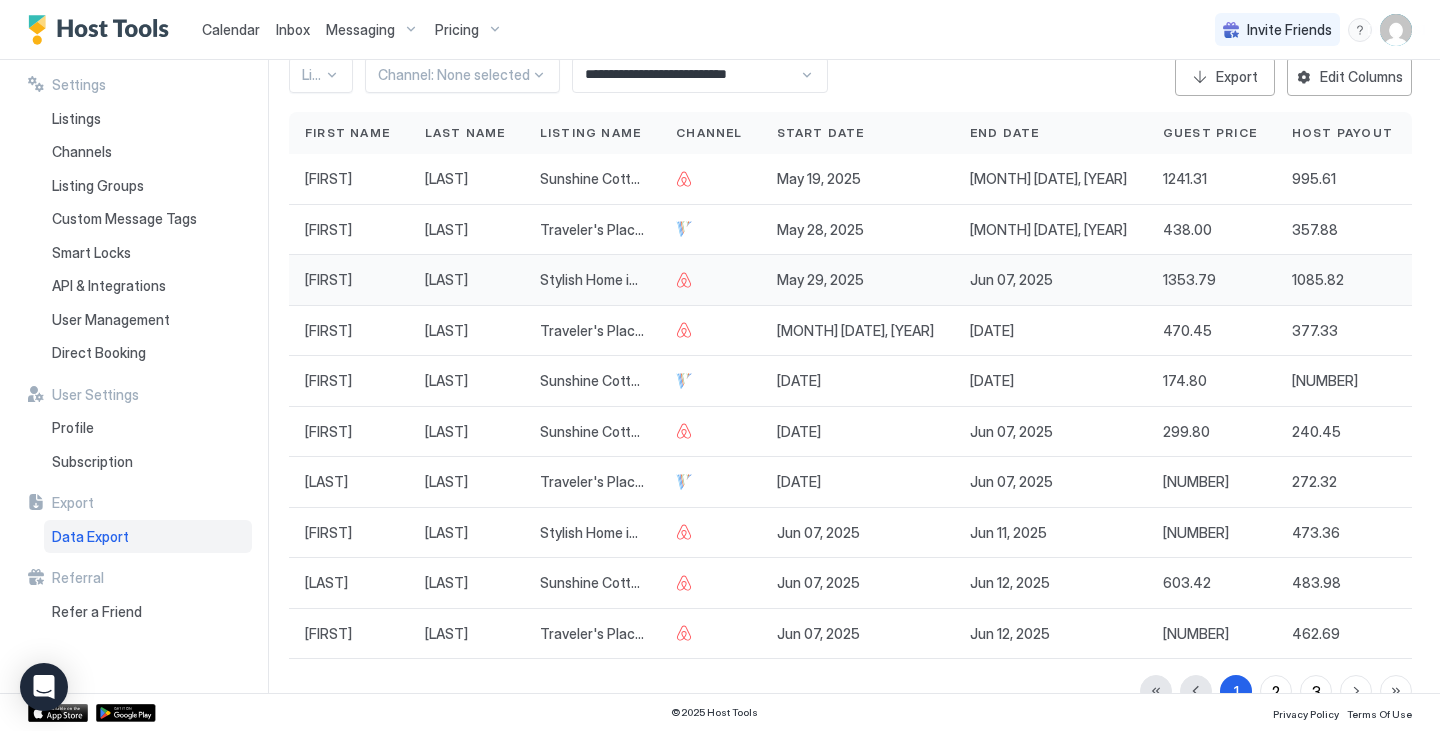 scroll, scrollTop: 136, scrollLeft: 0, axis: vertical 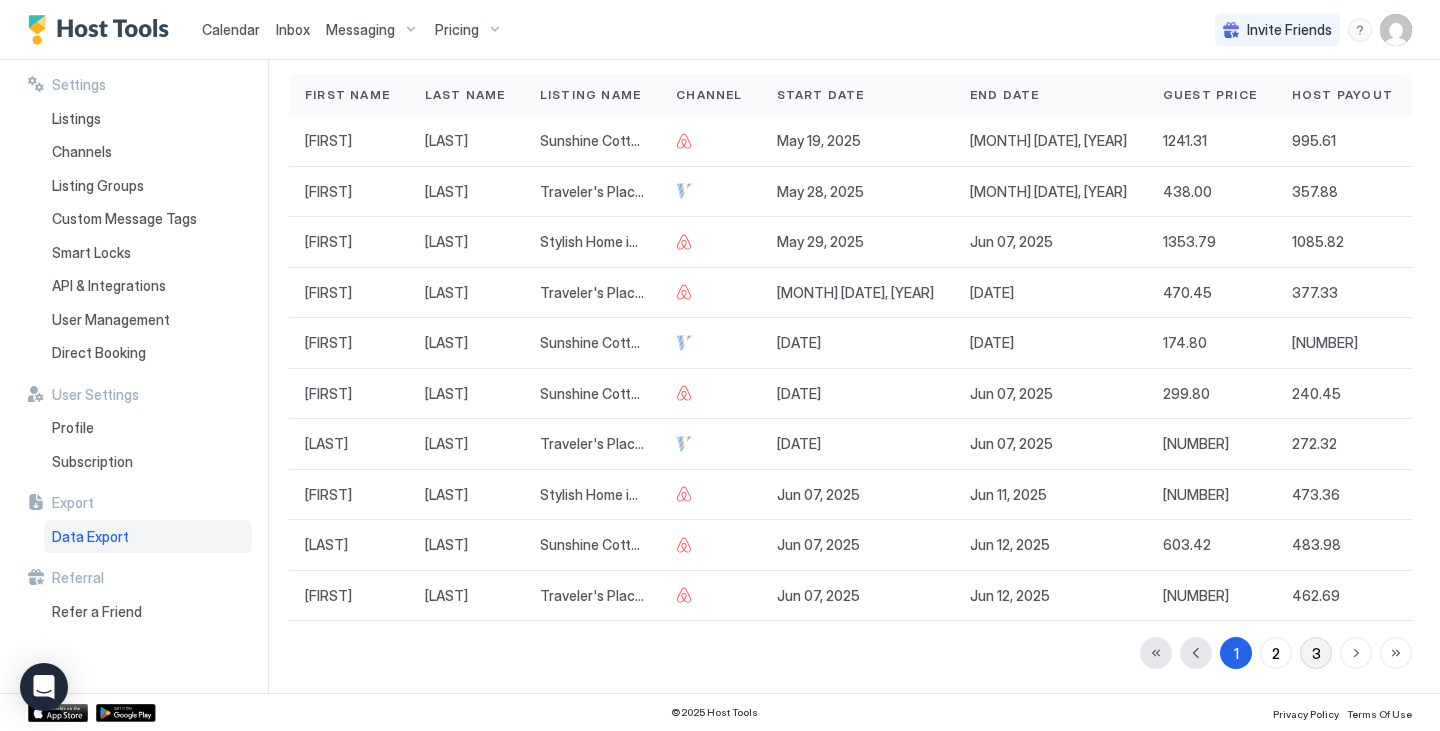 click on "3" at bounding box center (1316, 653) 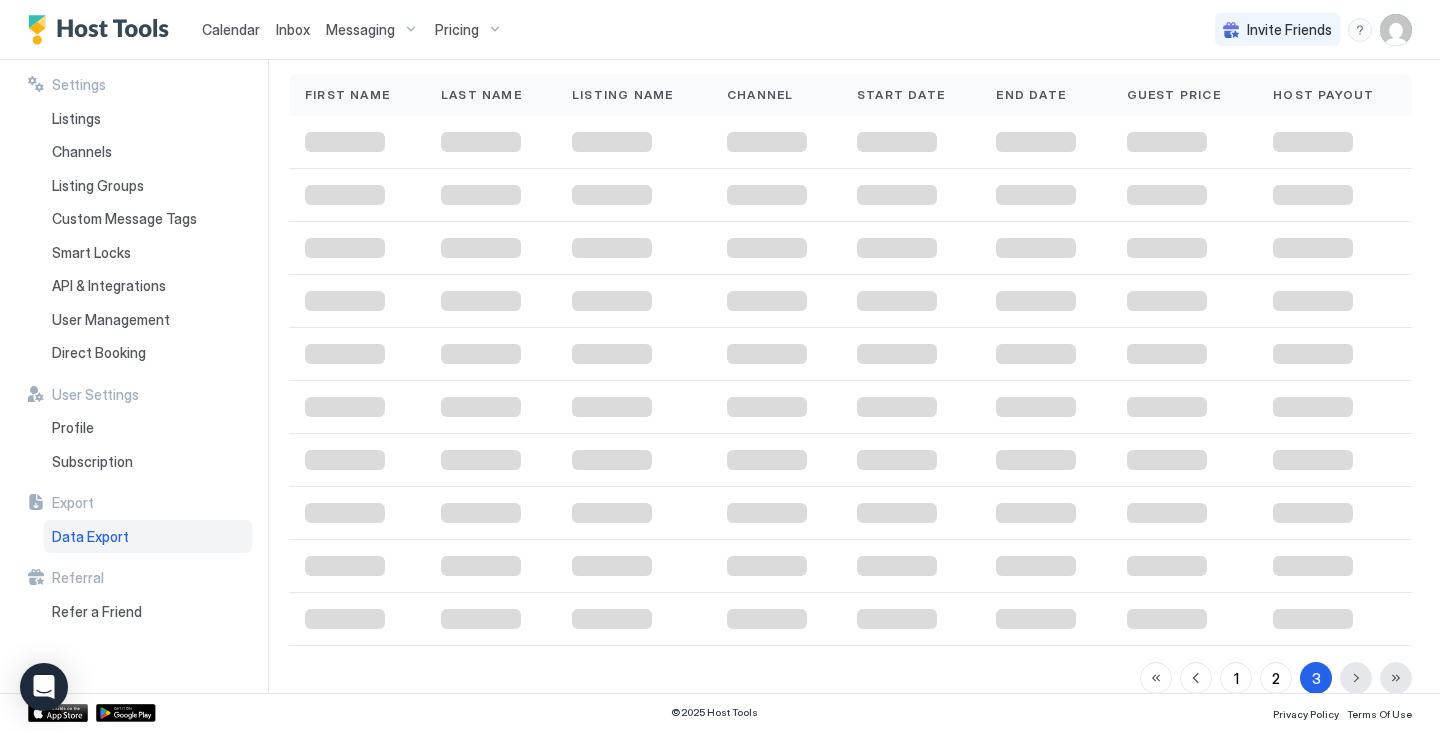 scroll, scrollTop: 85, scrollLeft: 0, axis: vertical 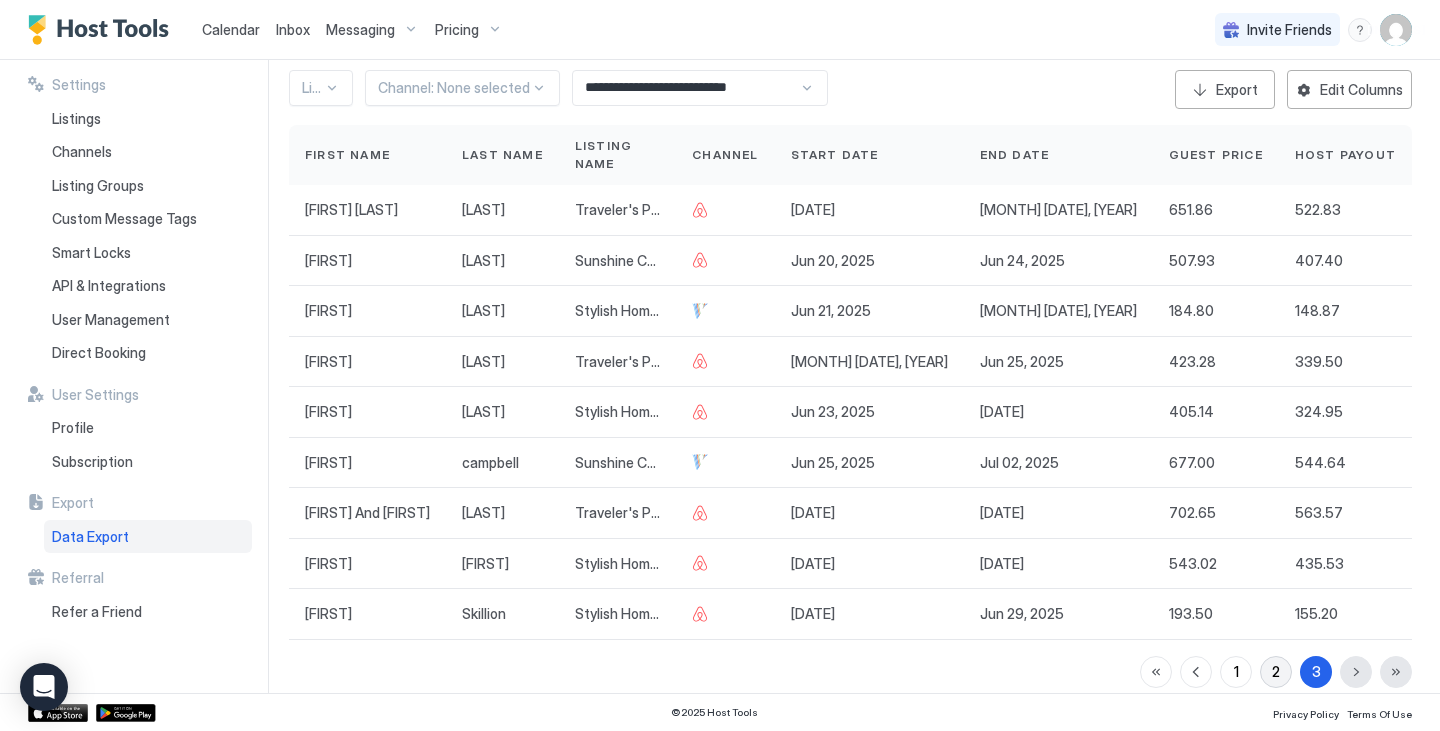 click on "2" at bounding box center (1276, 671) 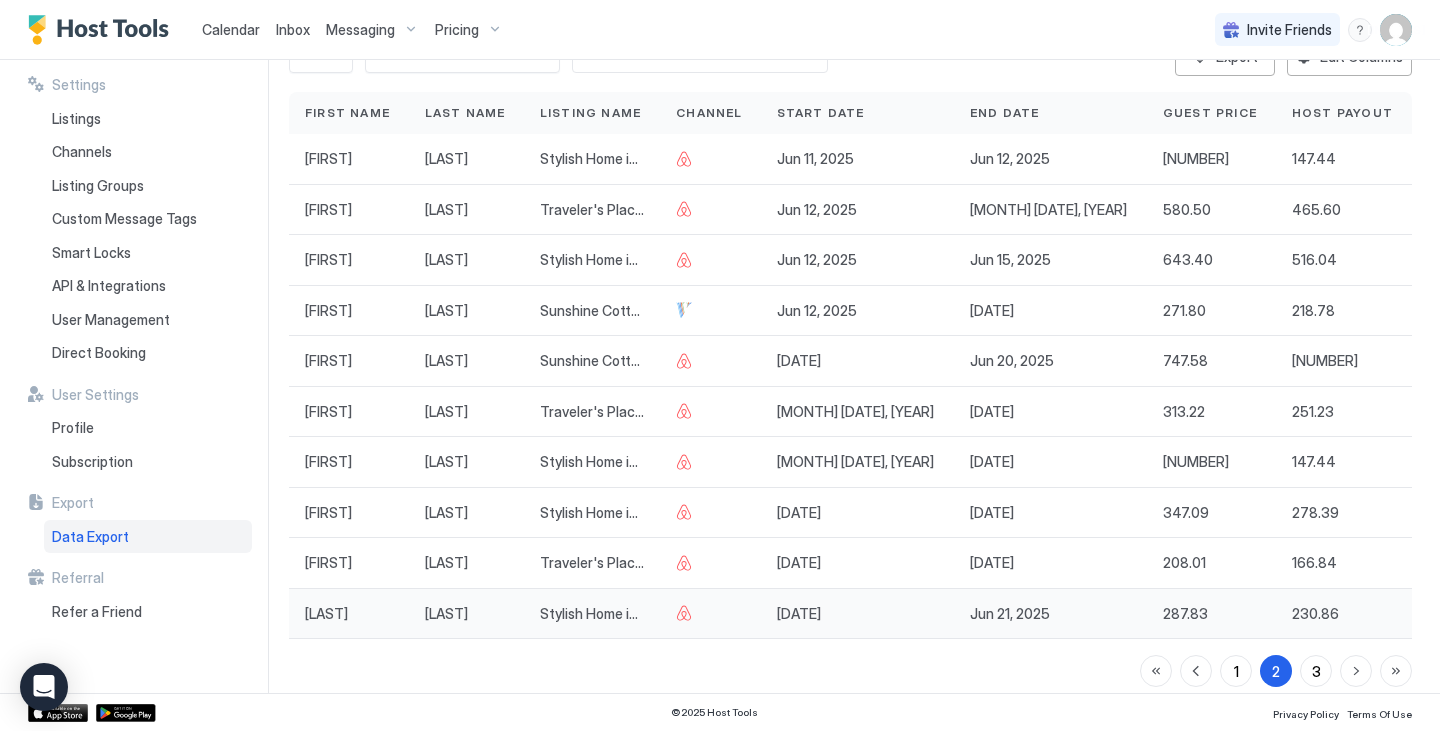 scroll, scrollTop: 136, scrollLeft: 0, axis: vertical 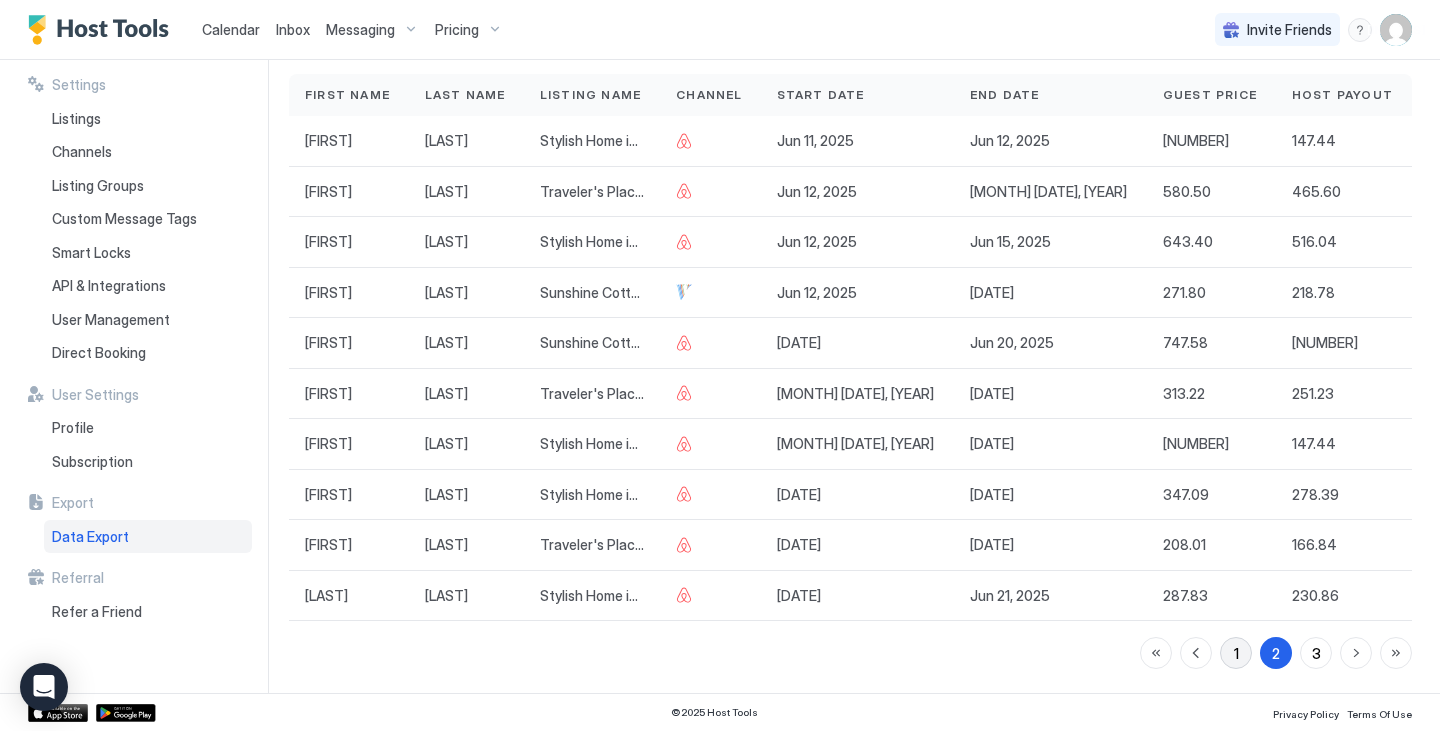 click on "1" at bounding box center [1236, 653] 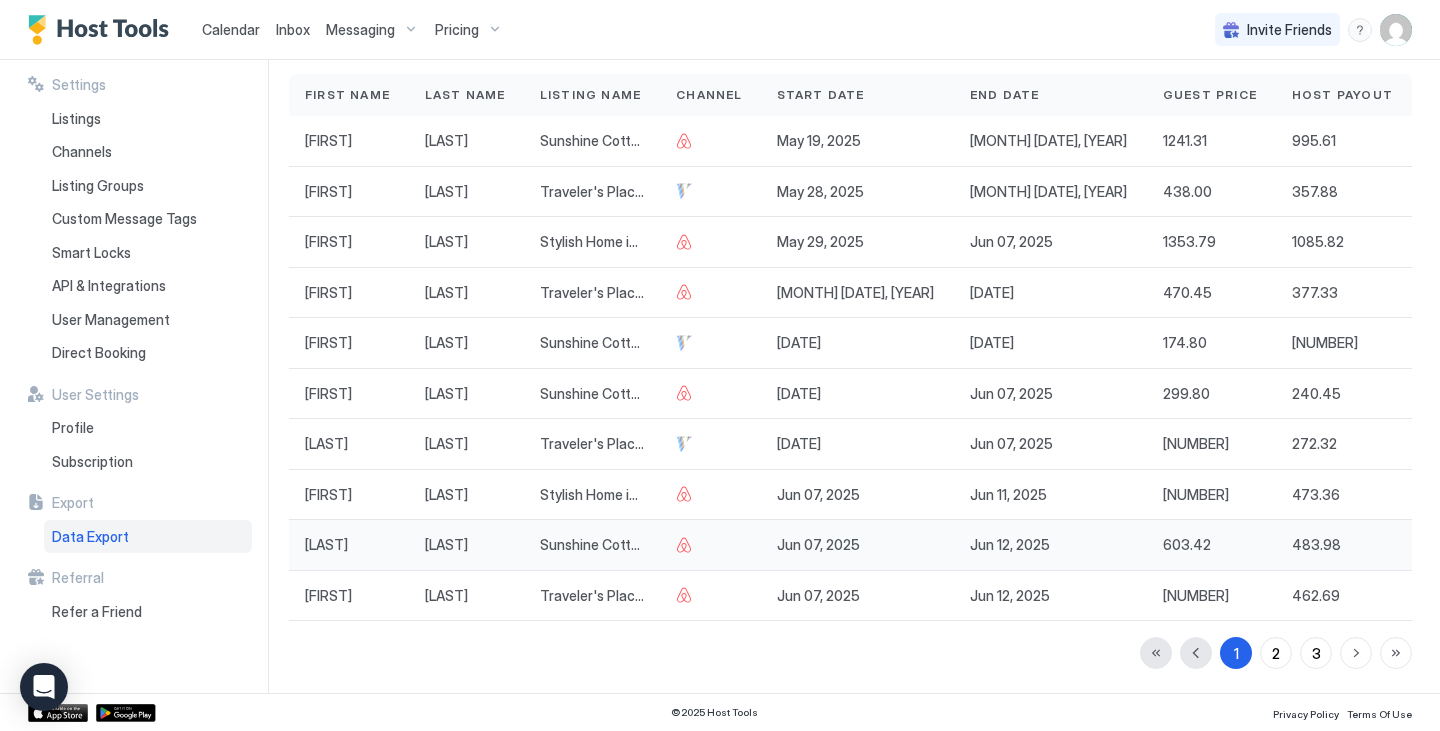 scroll, scrollTop: 0, scrollLeft: 0, axis: both 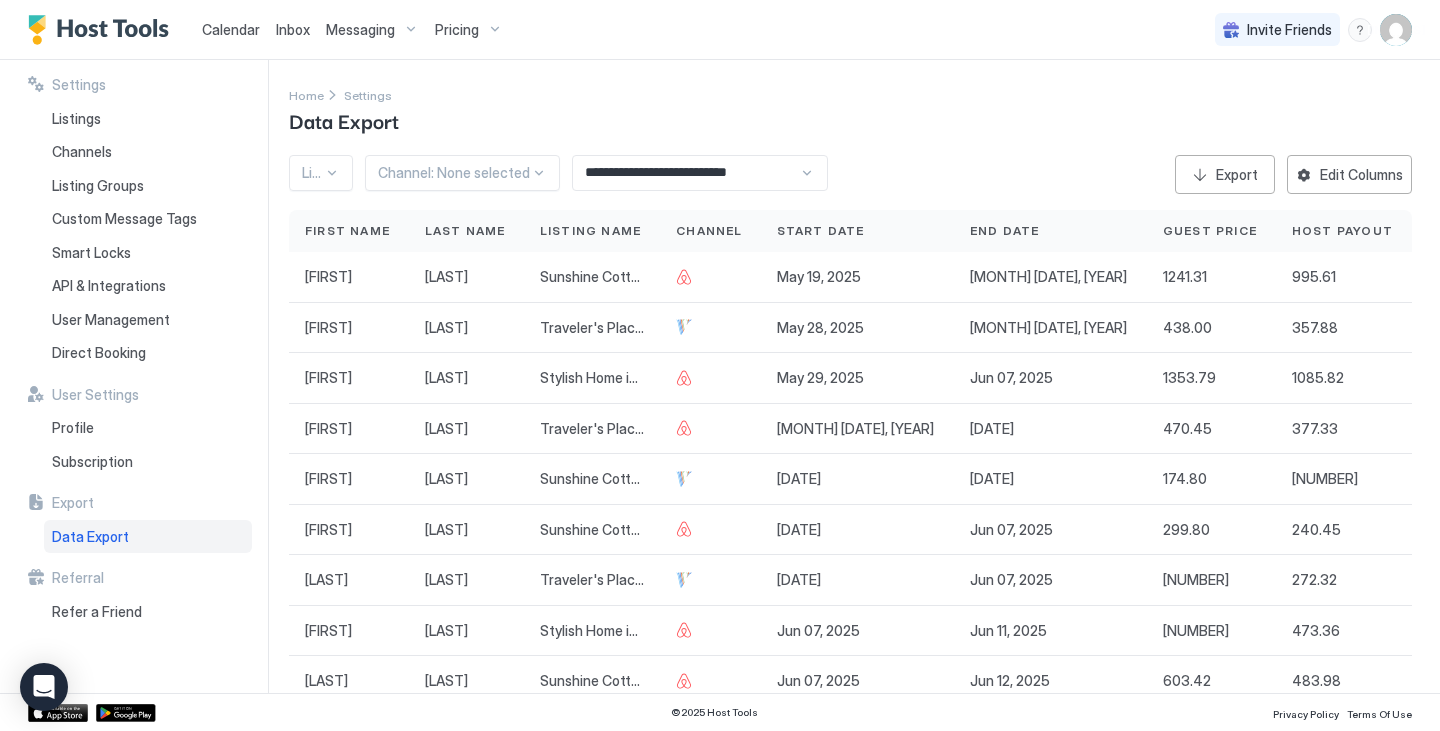 click on "**********" at bounding box center (700, 173) 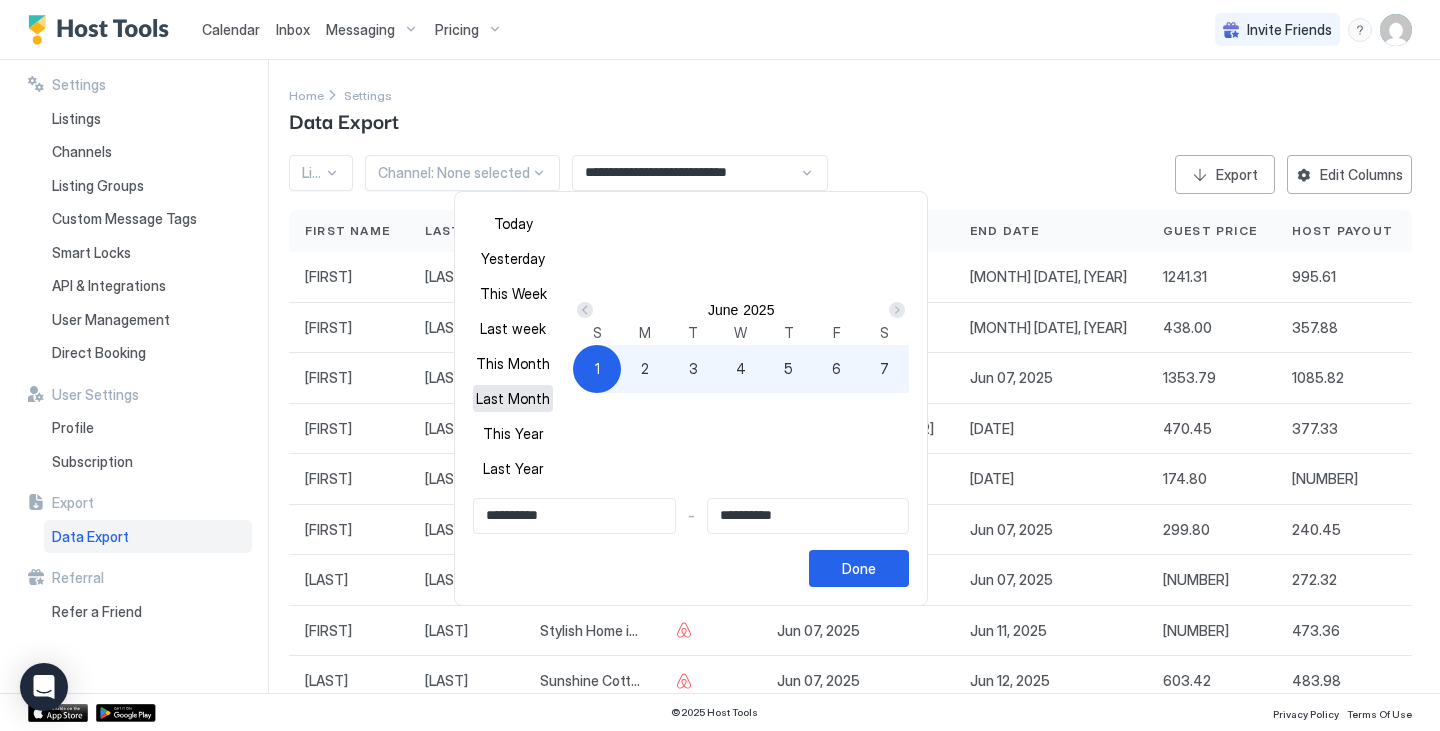 click on "Last Month" at bounding box center (513, 398) 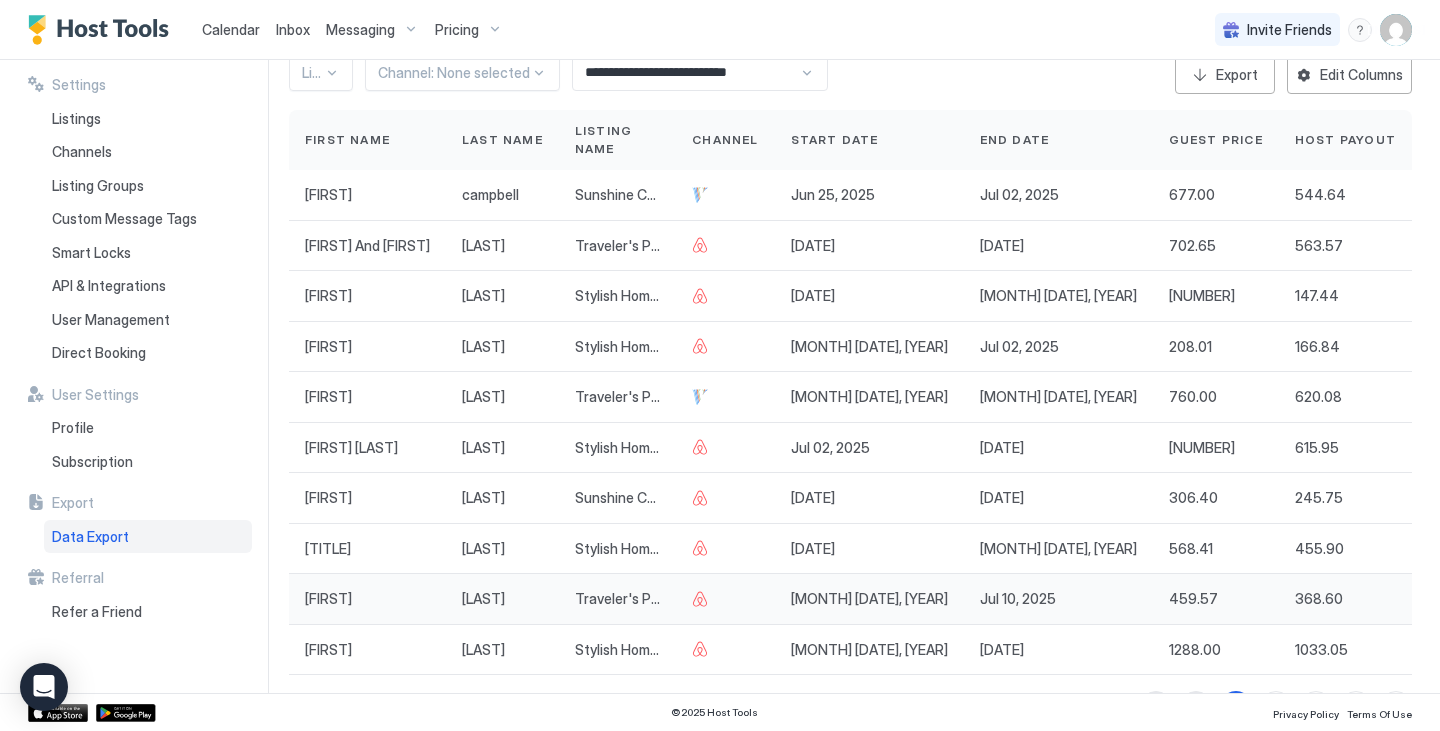 scroll, scrollTop: 136, scrollLeft: 0, axis: vertical 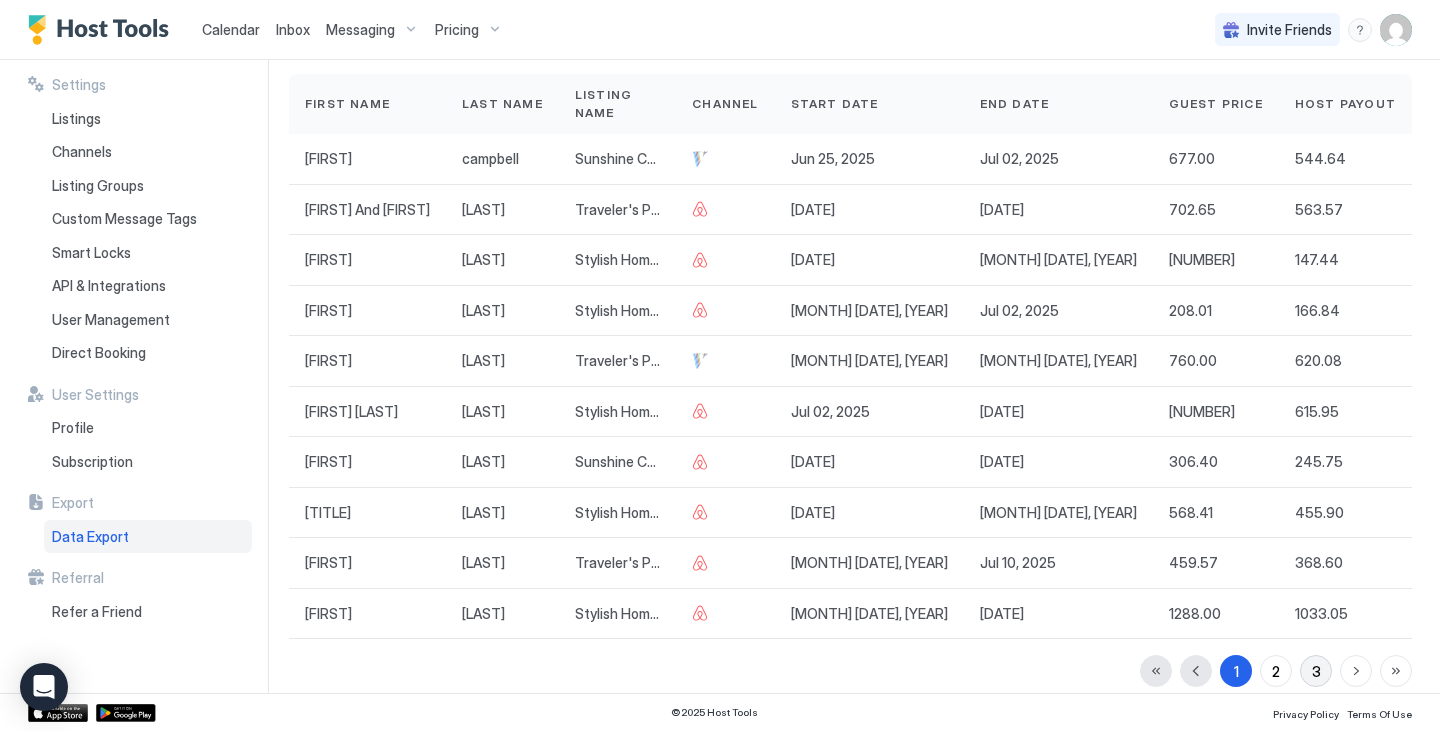 click on "3" at bounding box center [1316, 671] 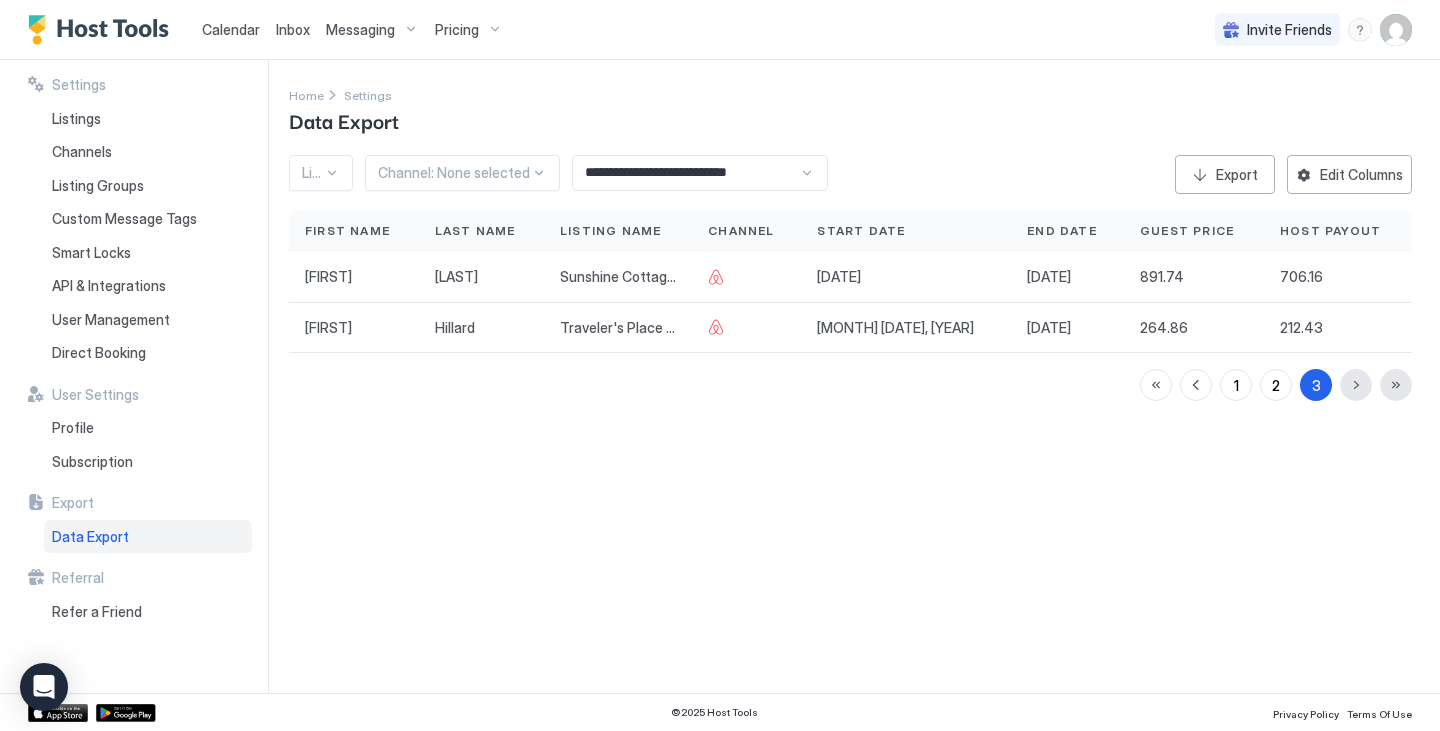 scroll, scrollTop: 0, scrollLeft: 0, axis: both 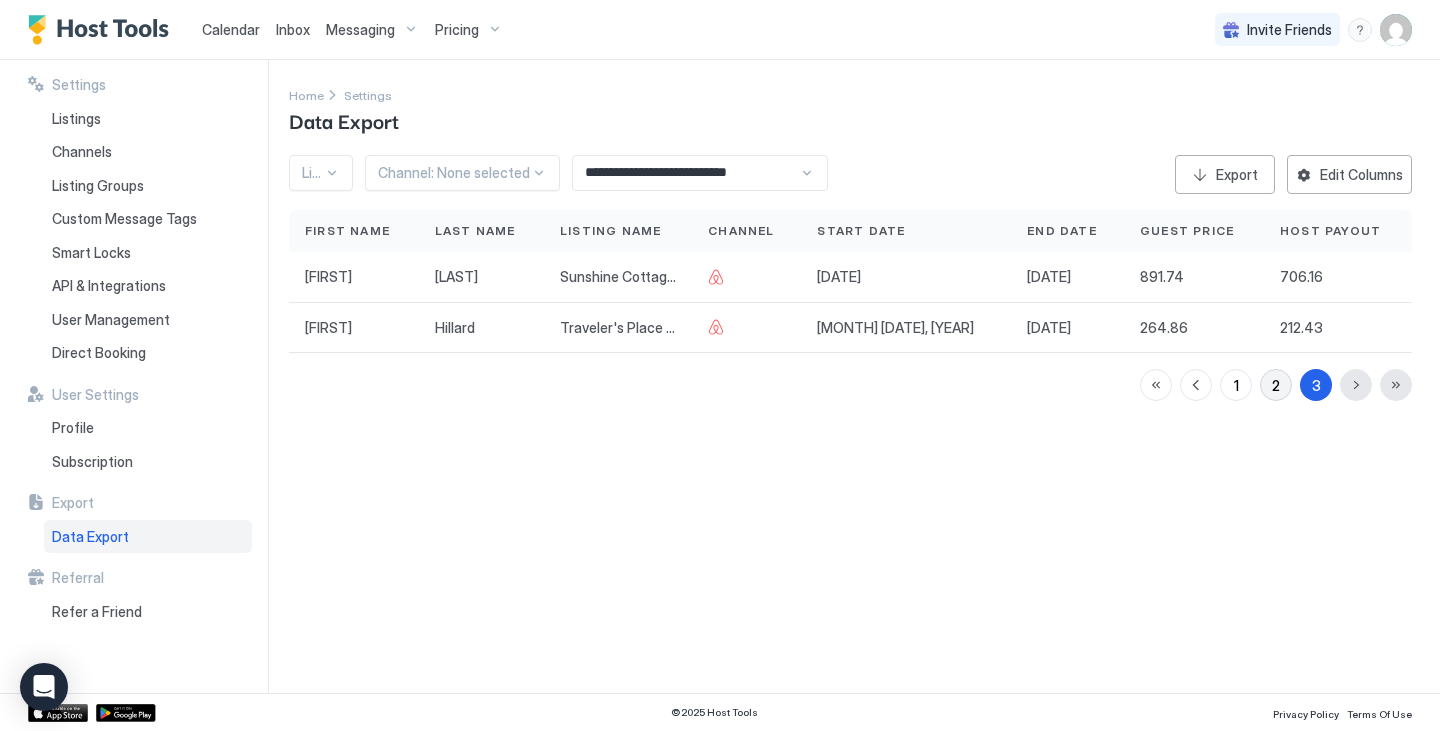 click on "2" at bounding box center [1276, 385] 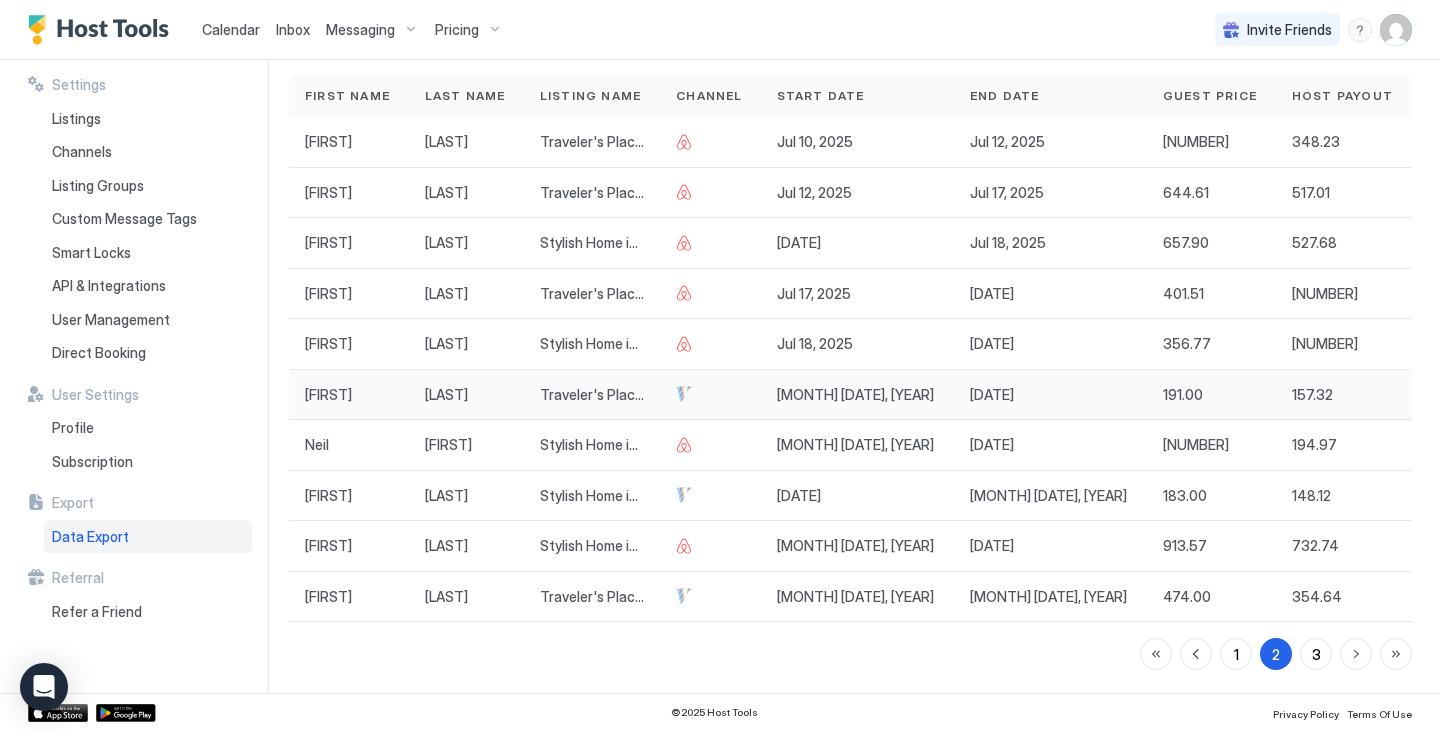 scroll, scrollTop: 136, scrollLeft: 0, axis: vertical 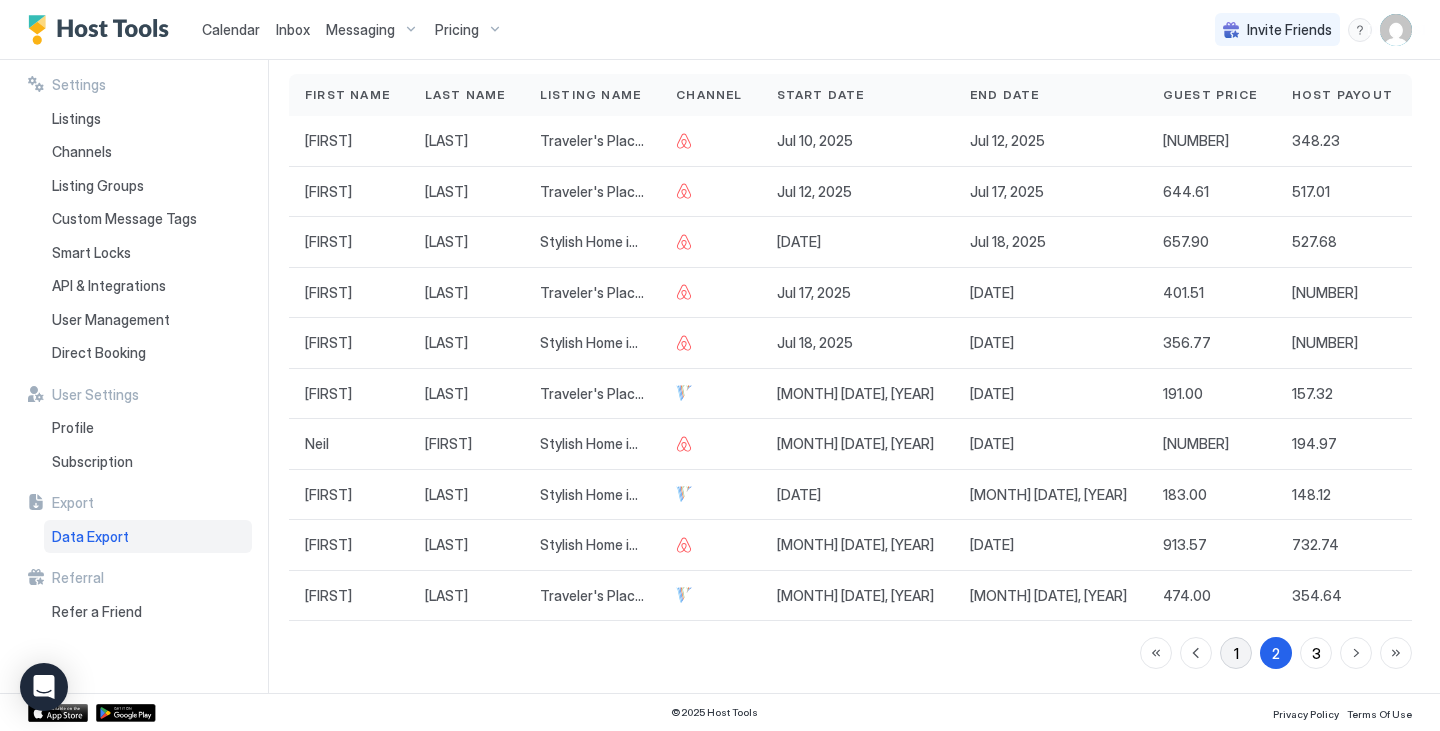 click on "1" at bounding box center (1236, 653) 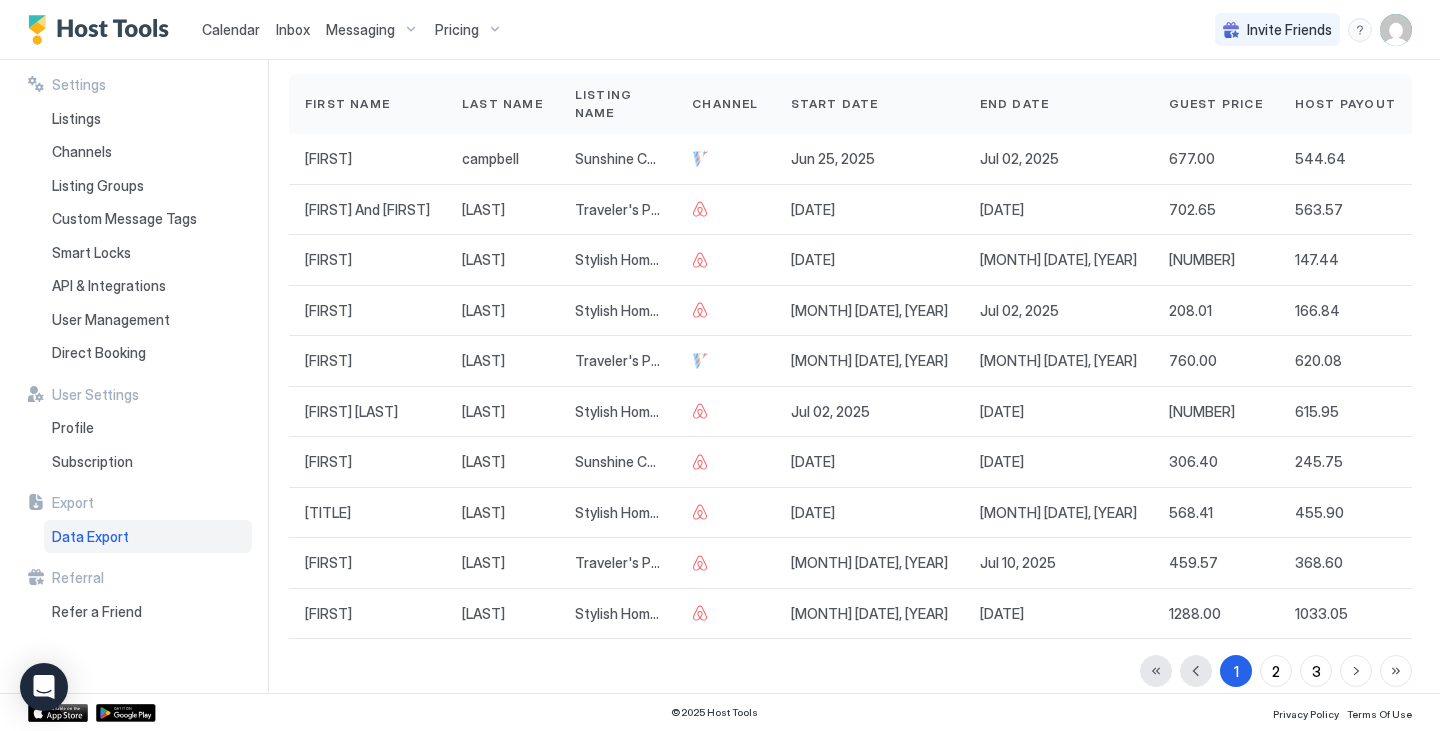 click on "Calendar" at bounding box center [231, 29] 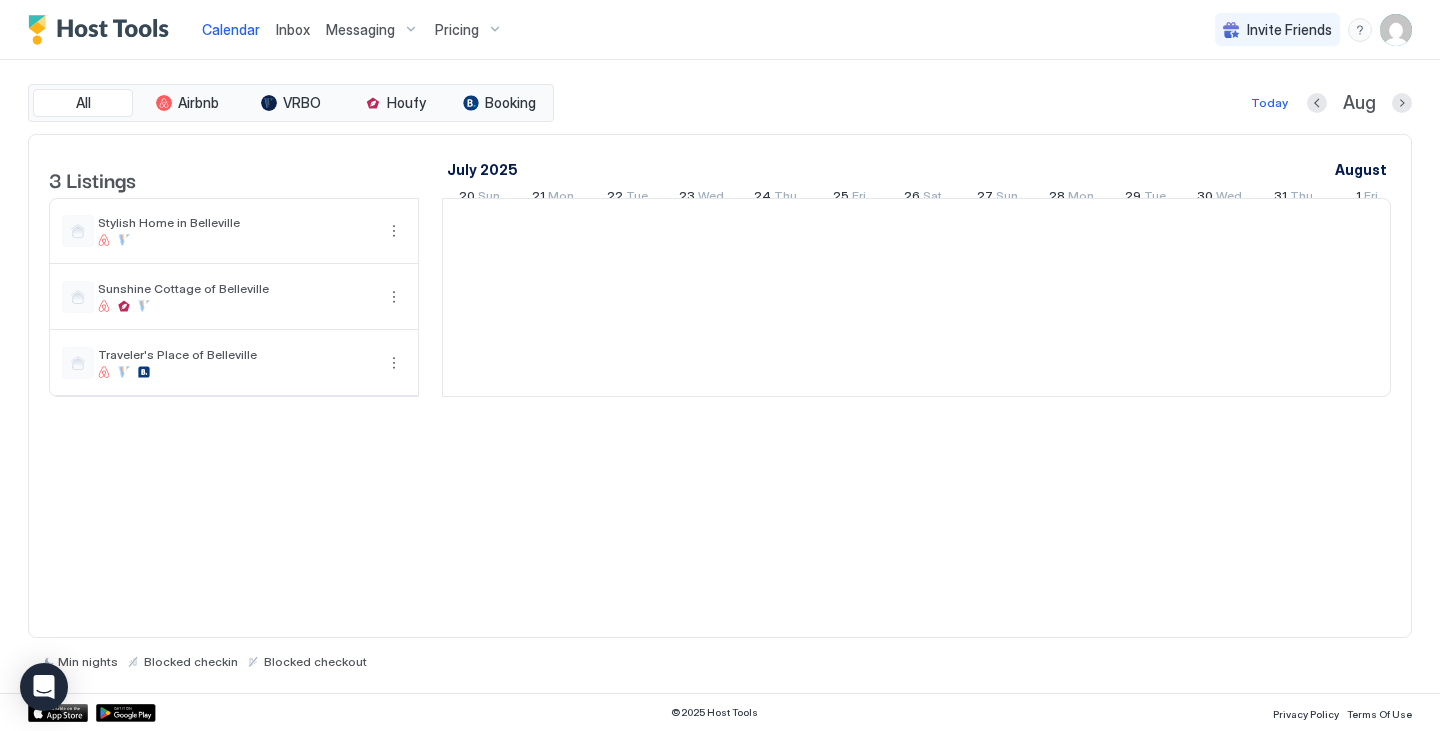 scroll, scrollTop: 0, scrollLeft: 1111, axis: horizontal 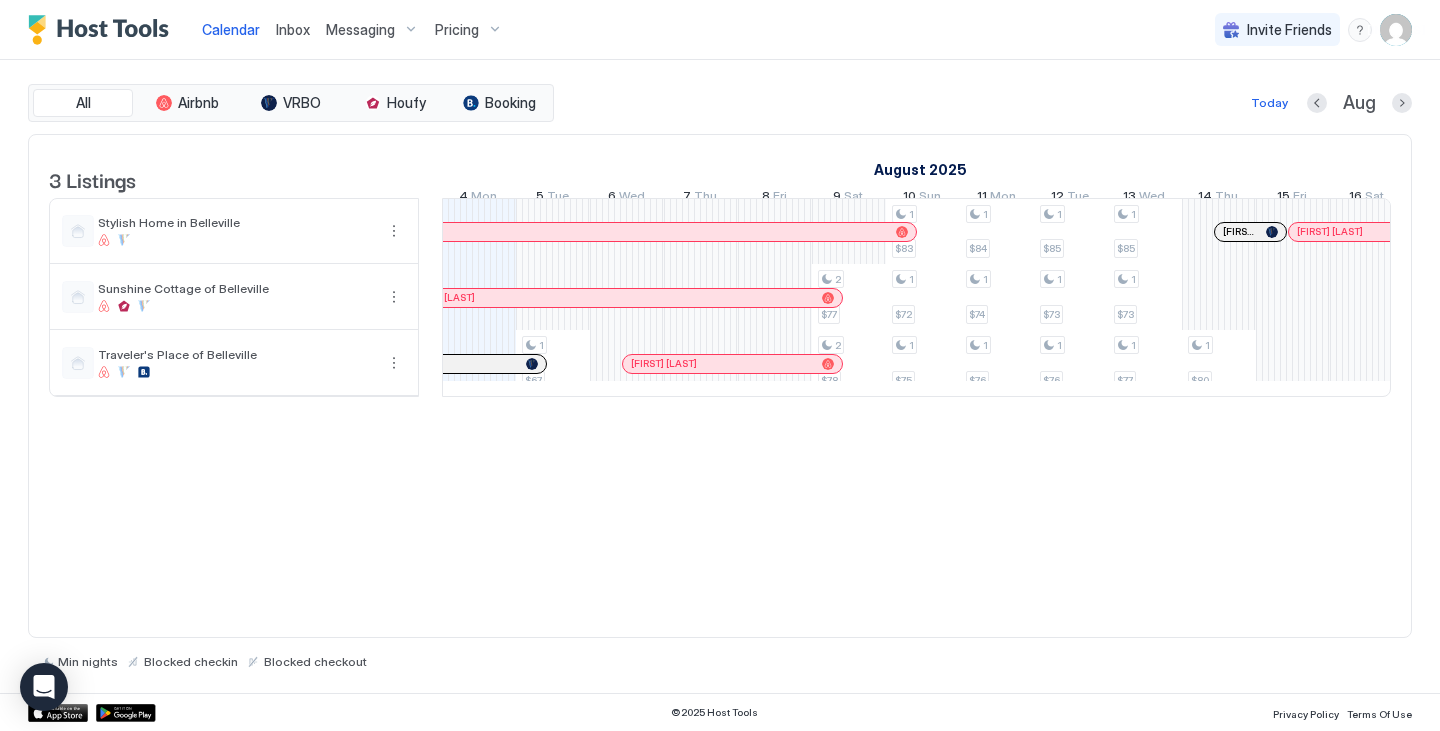 click on "Aug" at bounding box center (1359, 103) 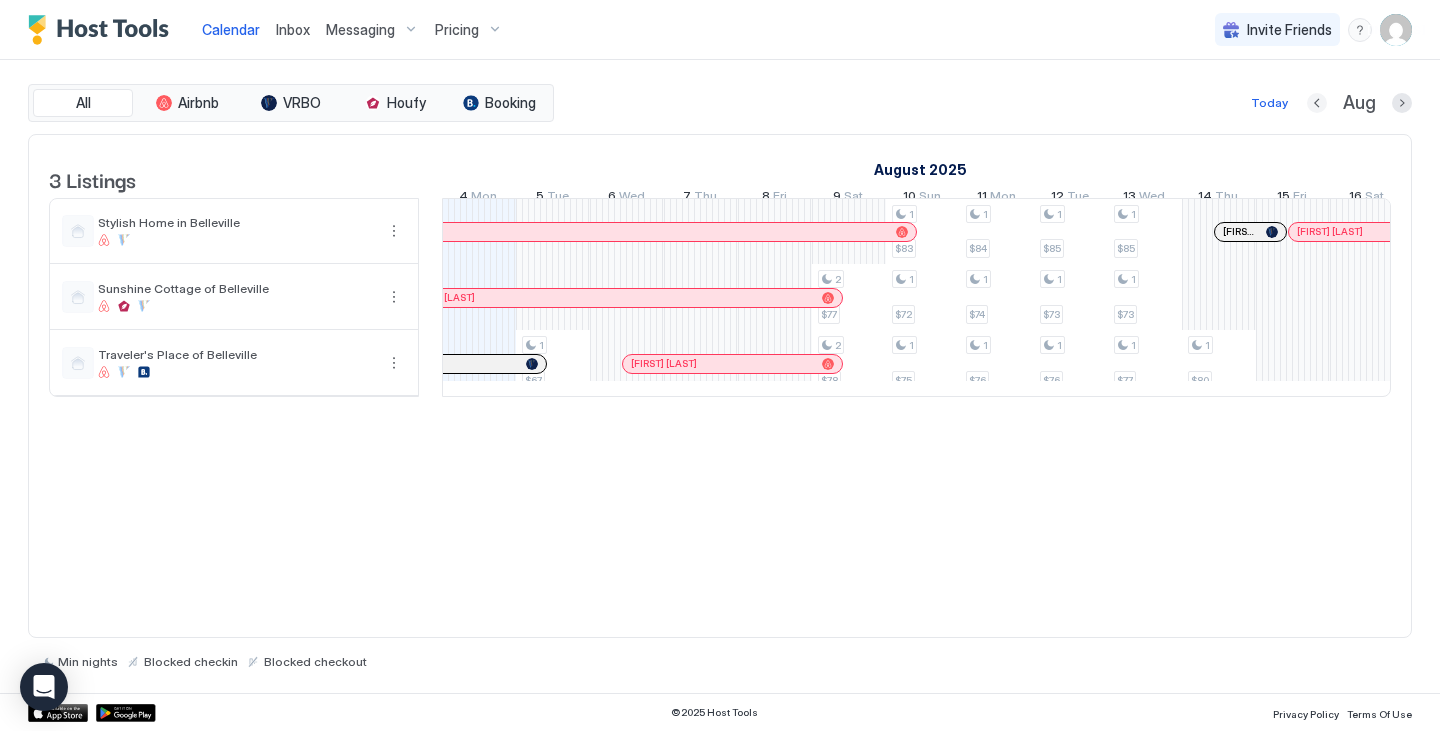 click at bounding box center [1317, 103] 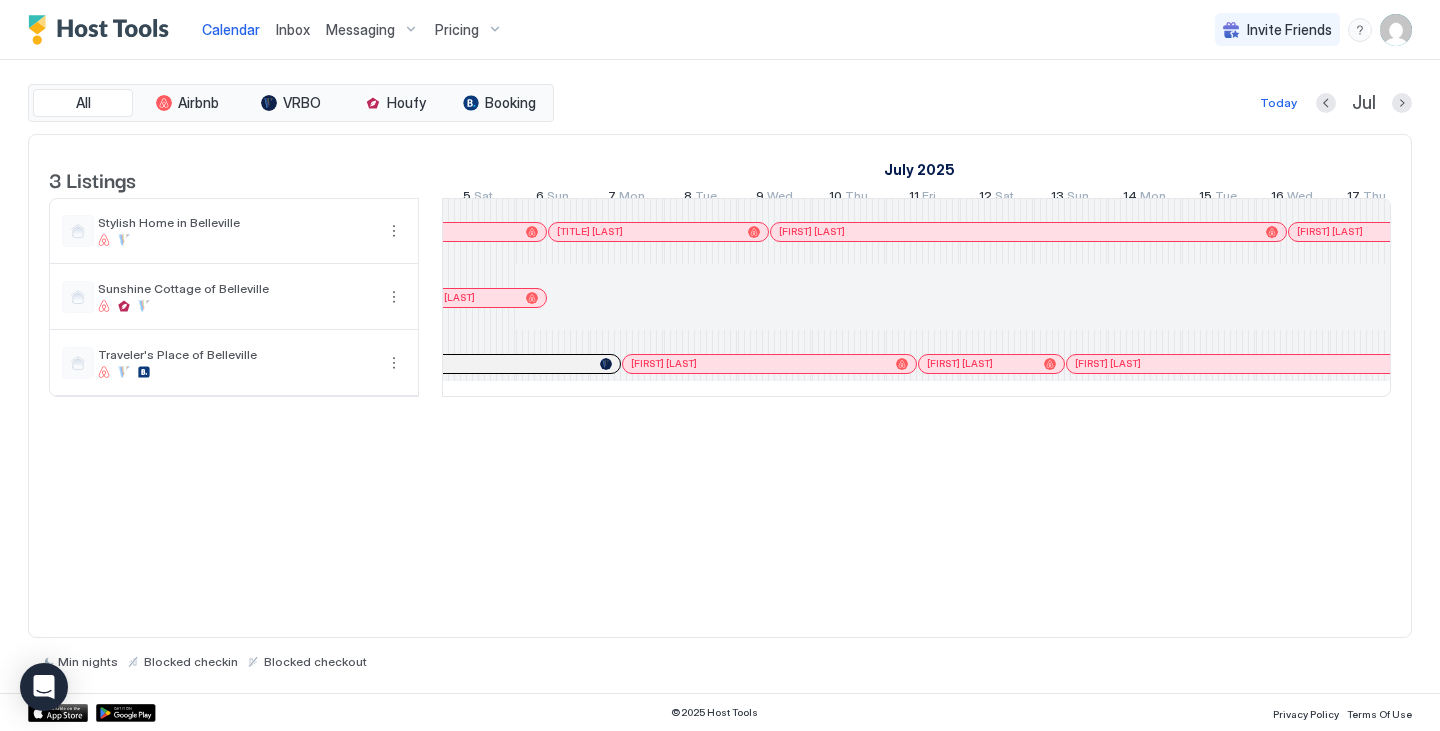 scroll, scrollTop: 0, scrollLeft: 952, axis: horizontal 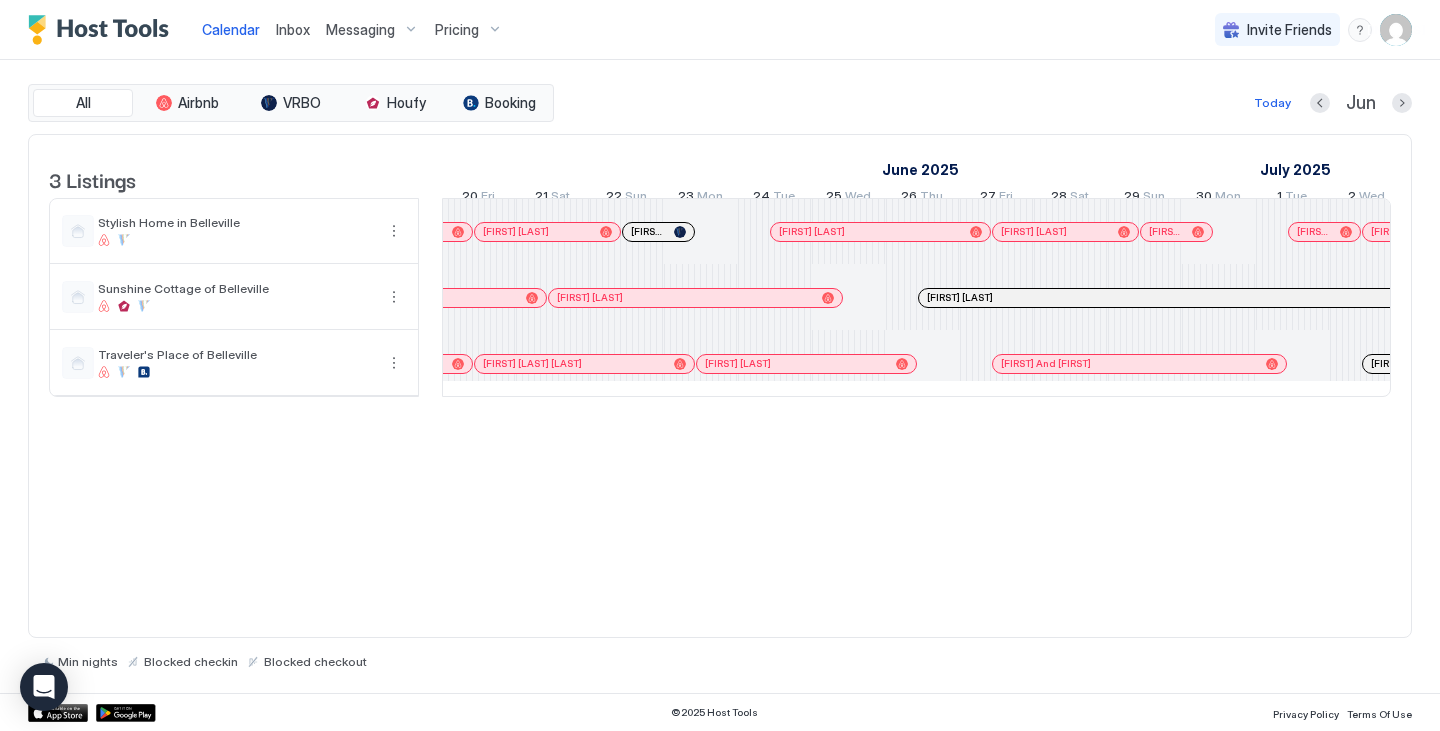 click at bounding box center (1281, 298) 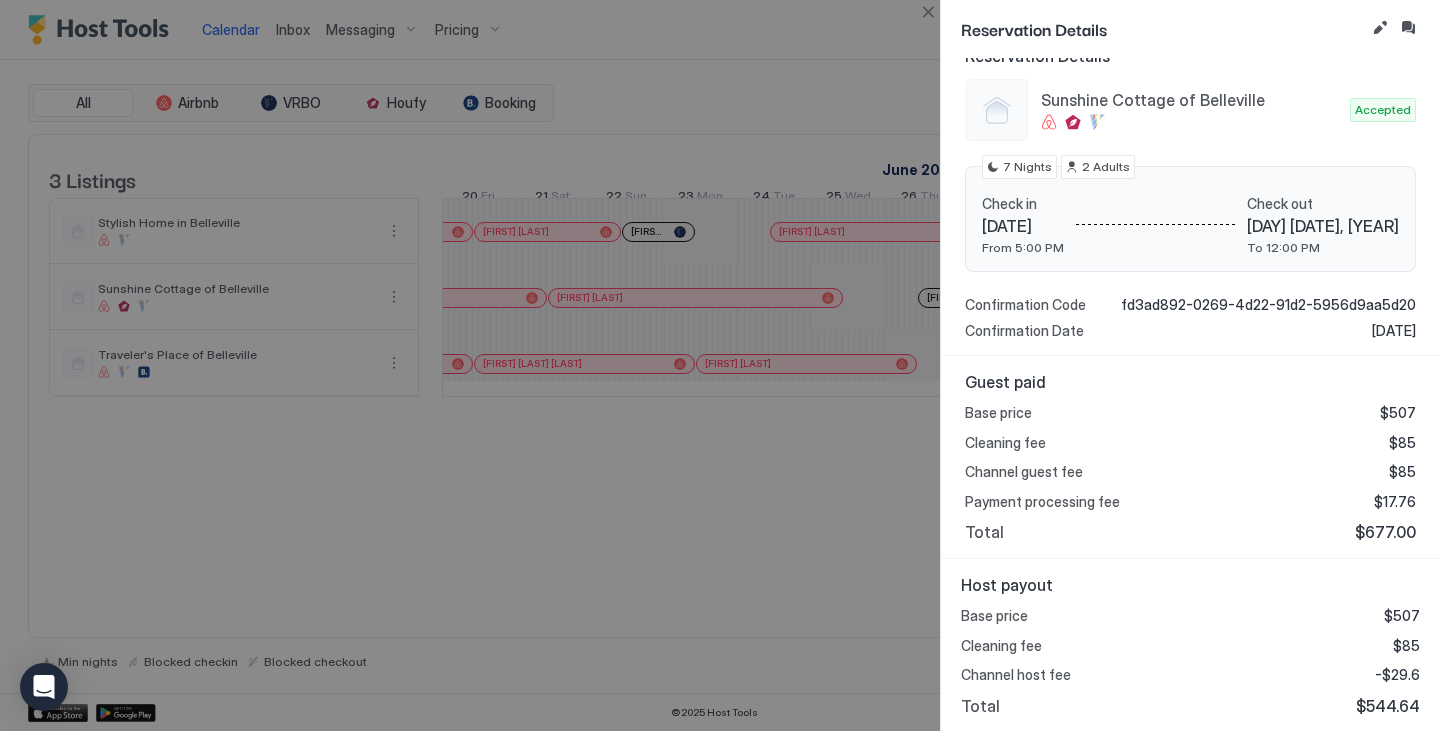 click at bounding box center [720, 365] 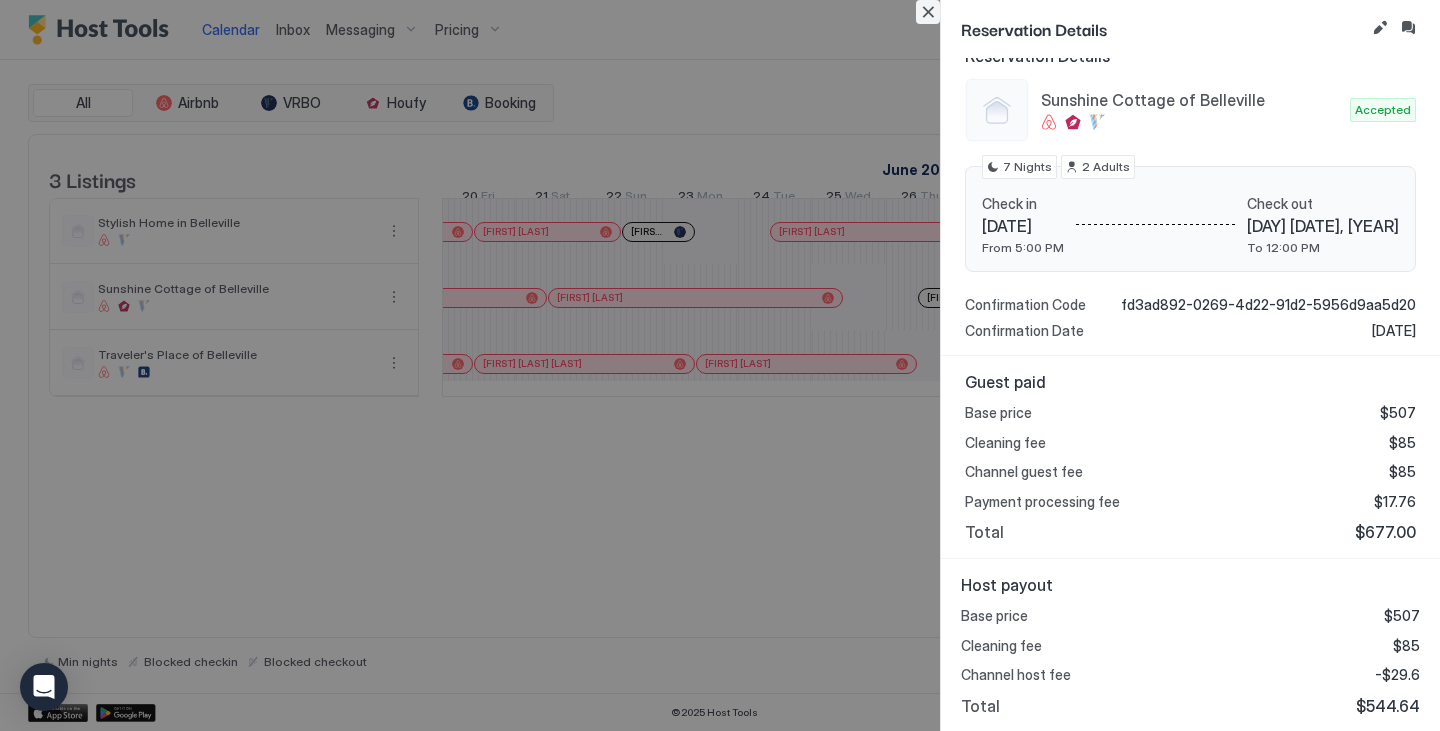 click at bounding box center [928, 12] 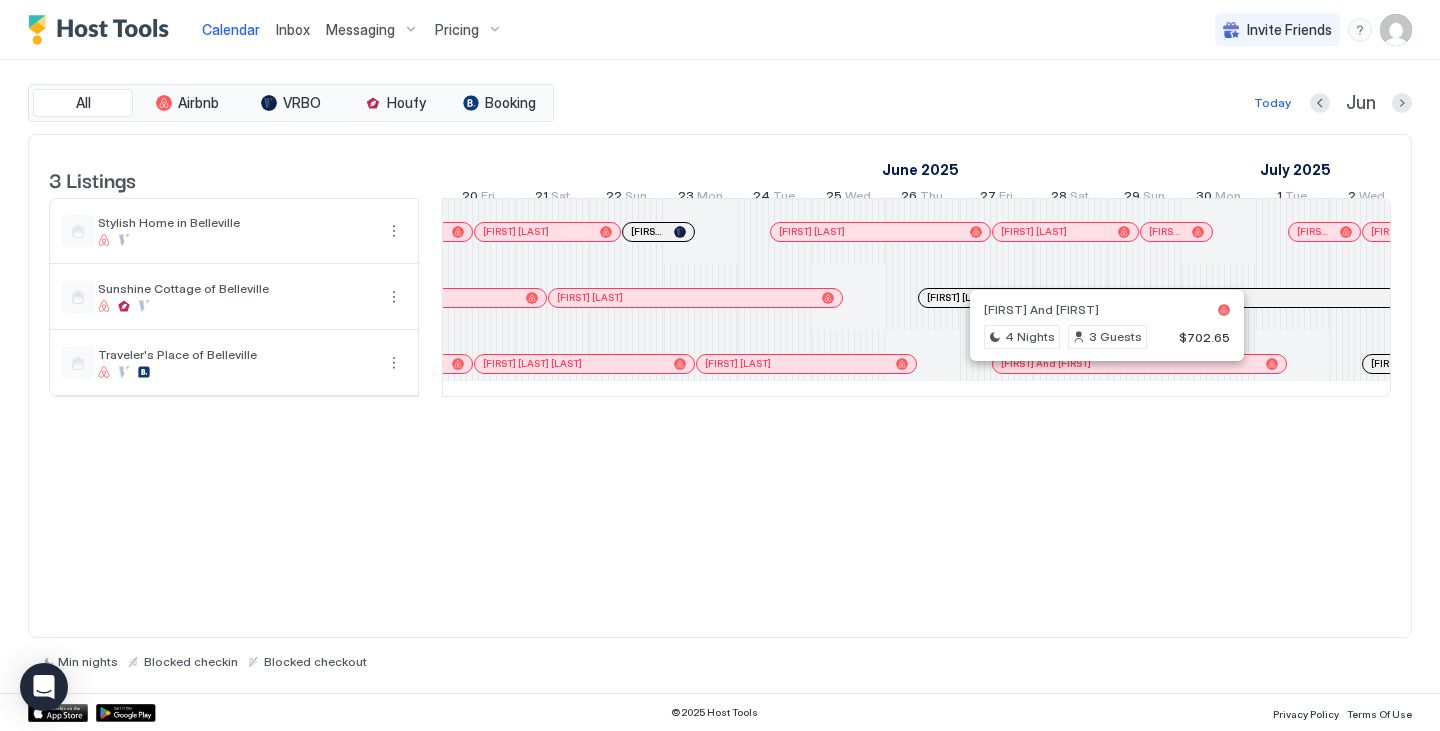 click on "3 Listings May 2025 June 2025 July 2025 31   Sat 1   Sun 2   Mon 3   Tue 4   Wed 5   Thu 6   Fri 7   Sat 8   Sun 9   Mon 10   Tue 11   Wed 12   Thu 13   Fri 14   Sat 15   Sun 16   Mon 17   Tue 18   Wed 19   Thu 20   Fri 21   Sat 22   Sun 23   Mon 24   Tue 25   Wed 26   Thu 27   Fri 28   Sat 29   Sun 30   Mon 1   Tue 2   Wed 3   Thu 4   Fri 5   Sat 6   Sun 7   Mon 8   Tue 9   Wed 10   Thu 11   Fri 12   Sat 13   Sun 14   Mon 15   Tue 16   Wed 17   Thu 18   Fri 19   Sat 20   Sun 21   Mon 22   Tue Stylish Home in Belleville Sunshine Cottage of Belleville Traveler's Place of Belleville [FIRST] [LAST] [FIRST] [LAST] [FIRST] [LAST] [FIRST] [LAST] [FIRST] [LAST] [FIRST] [LAST] [FIRST] [LAST] [FIRST] [LAST] [FIRST] [LAST] [FIRST] [LAST] [FIRST] [LAST] [FIRST] [LAST] [FIRST] [LAST] [FIRST] [LAST] [FIRST] [LAST] [FIRST] [LAST] [FIRST] [LAST] [FIRST] [LAST] [FIRST] [LAST]" at bounding box center [720, 386] 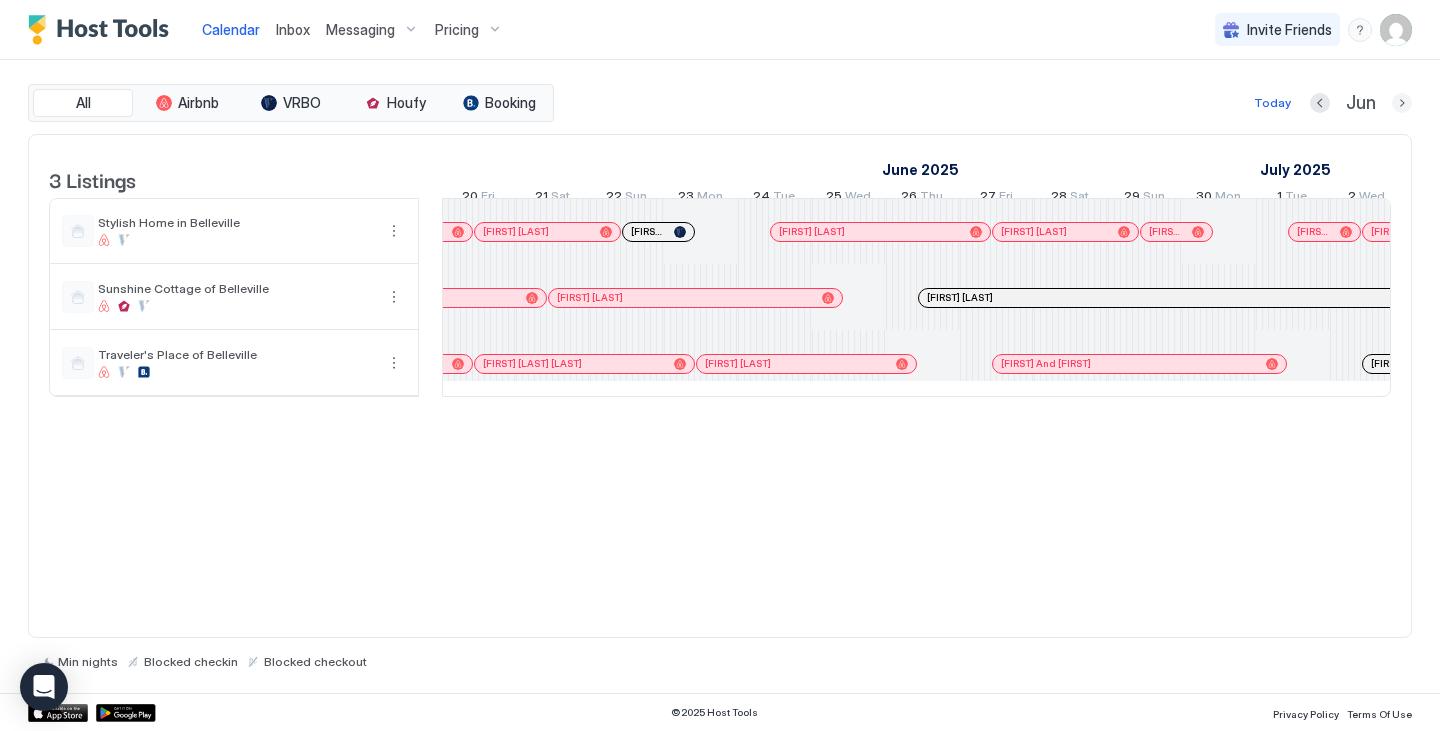 click at bounding box center (1402, 103) 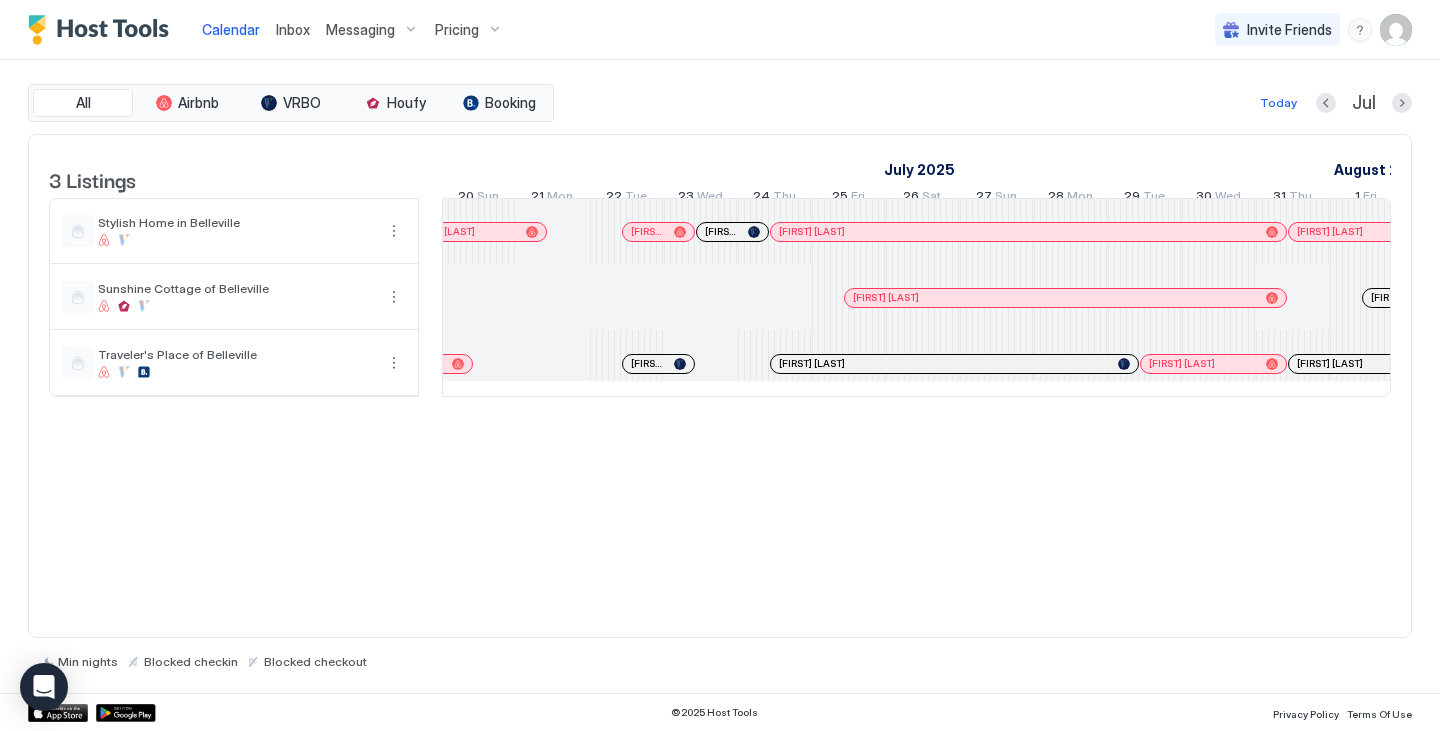 scroll, scrollTop: 0, scrollLeft: 1111, axis: horizontal 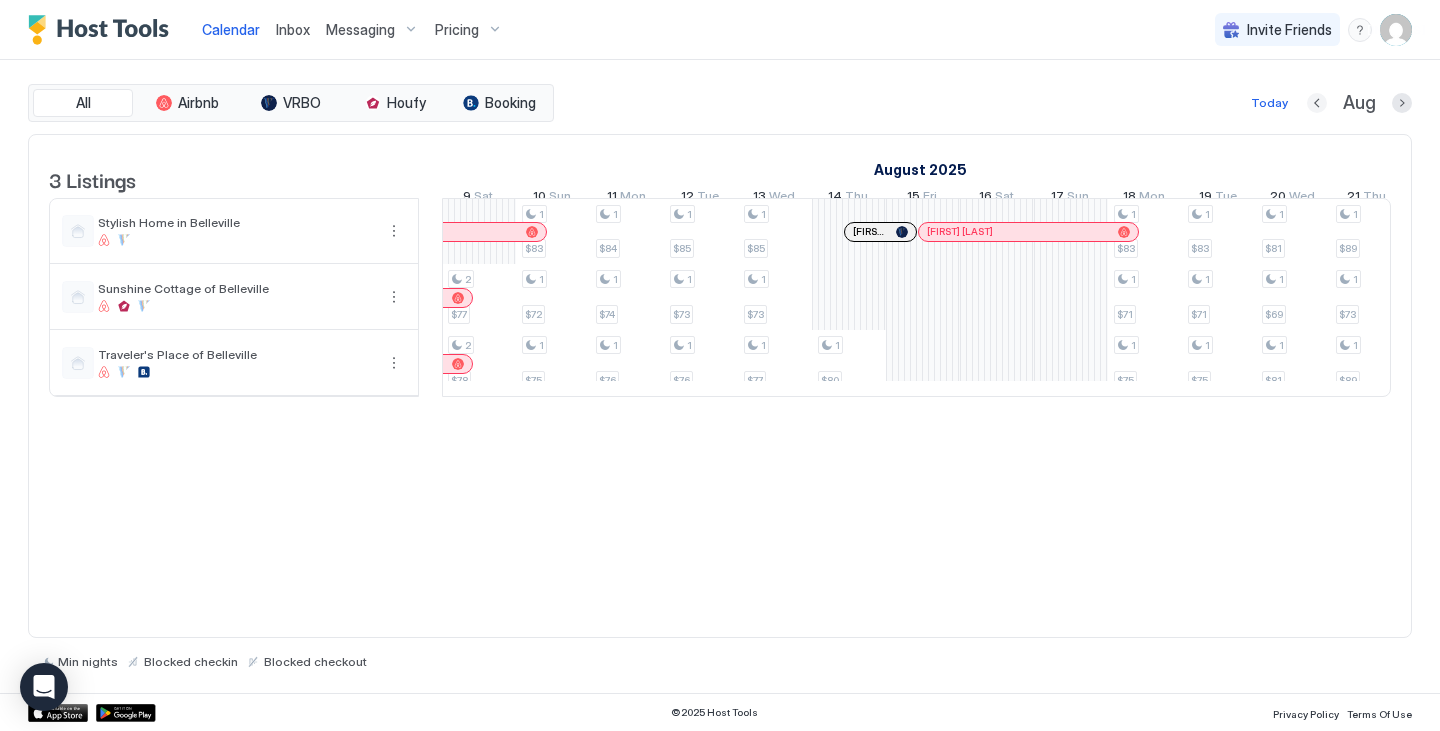 click at bounding box center [1317, 103] 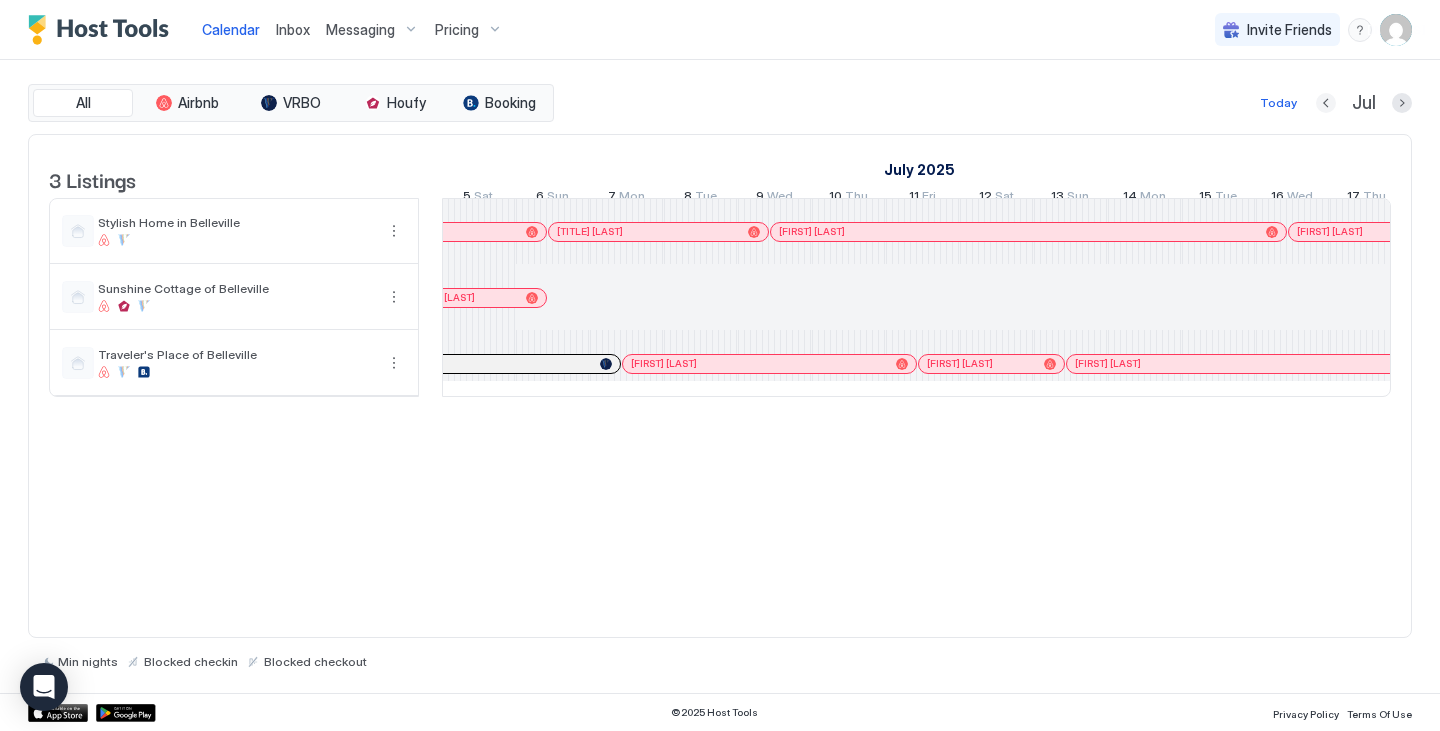 drag, startPoint x: 1328, startPoint y: 105, endPoint x: 1331, endPoint y: 115, distance: 10.440307 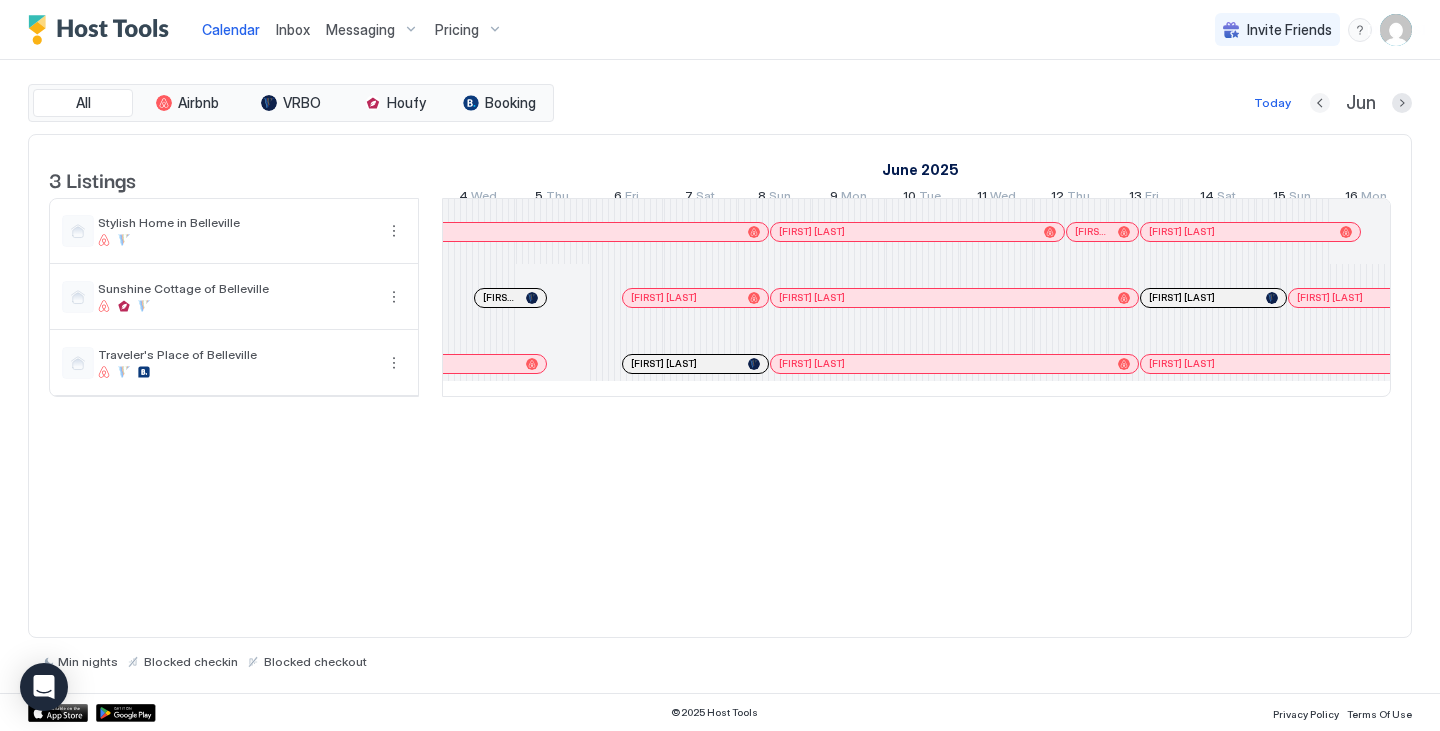 drag, startPoint x: 1318, startPoint y: 100, endPoint x: 1318, endPoint y: 113, distance: 13 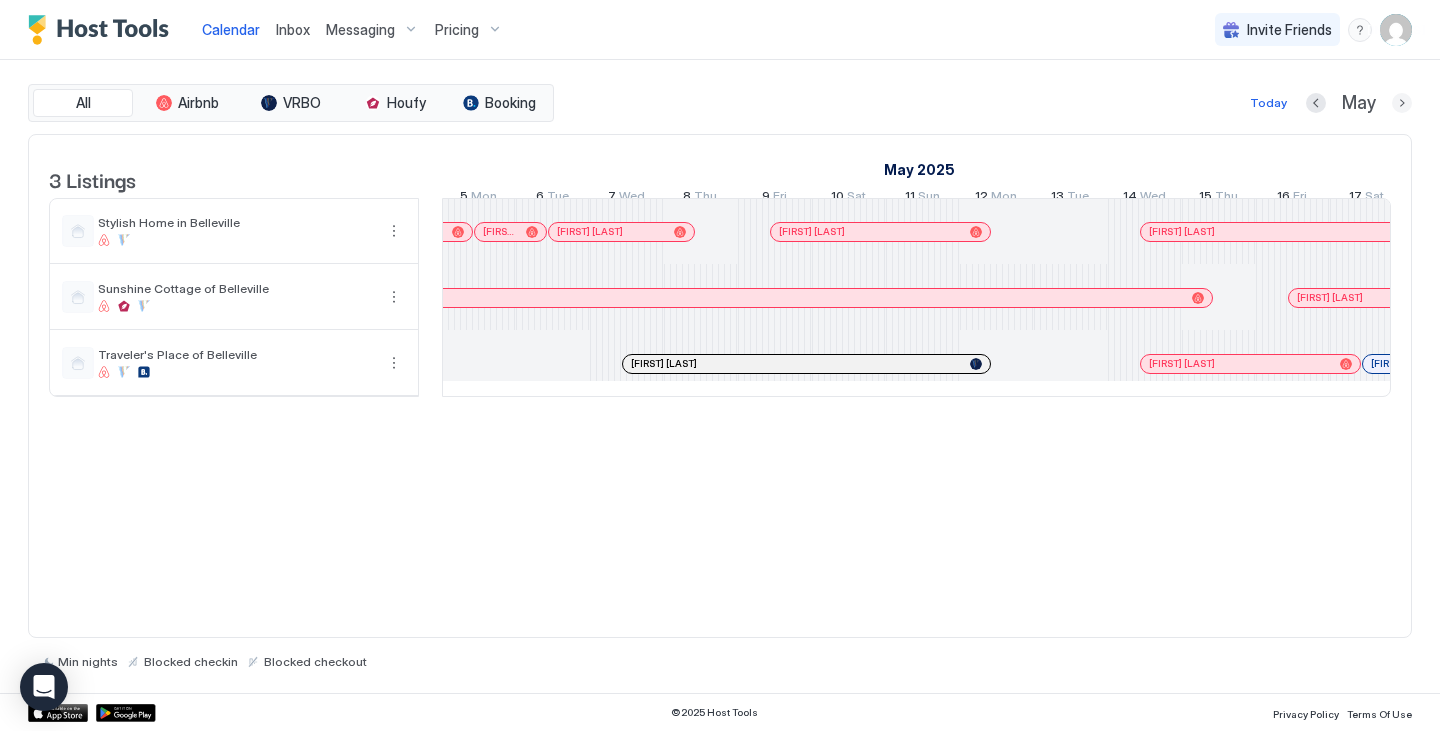 click on "May" at bounding box center [1359, 103] 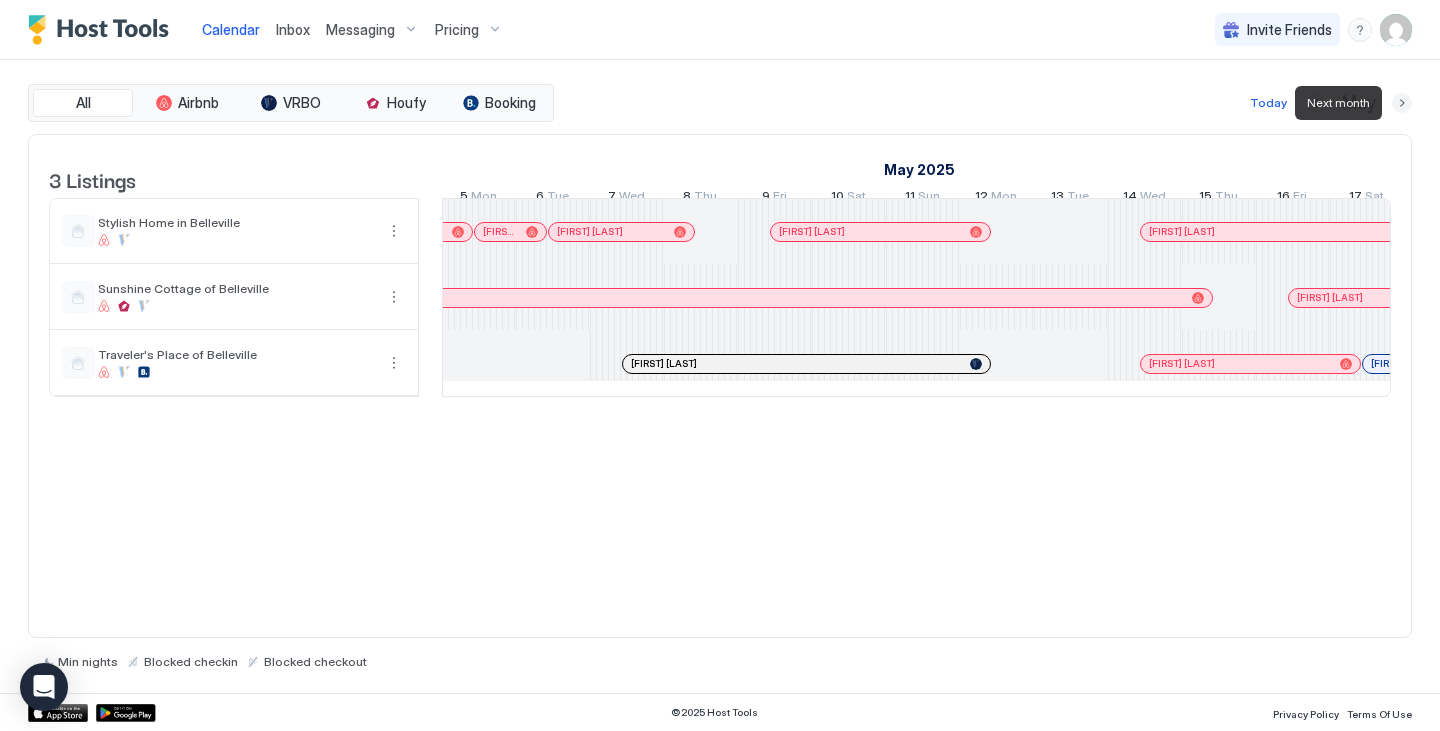 click at bounding box center [1402, 103] 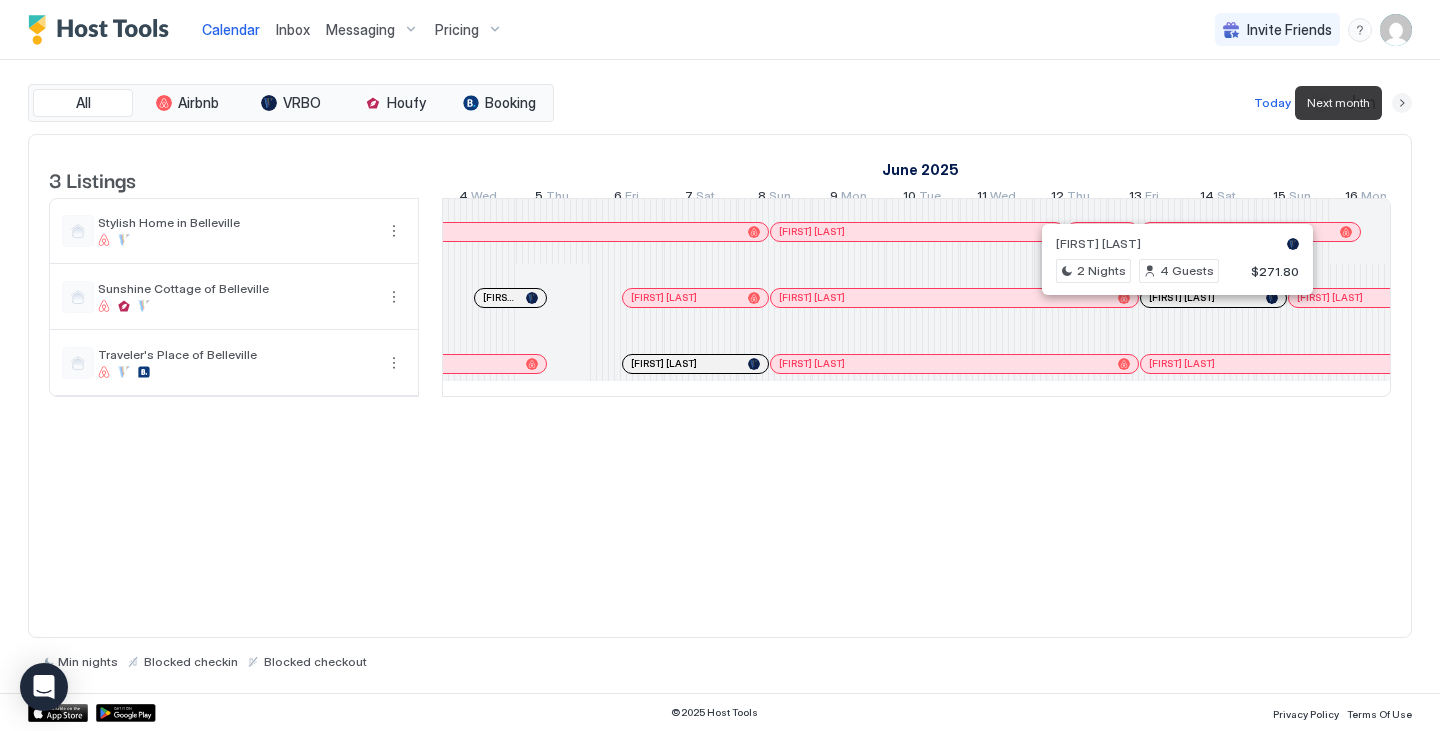 click on "Jun" at bounding box center (1361, 103) 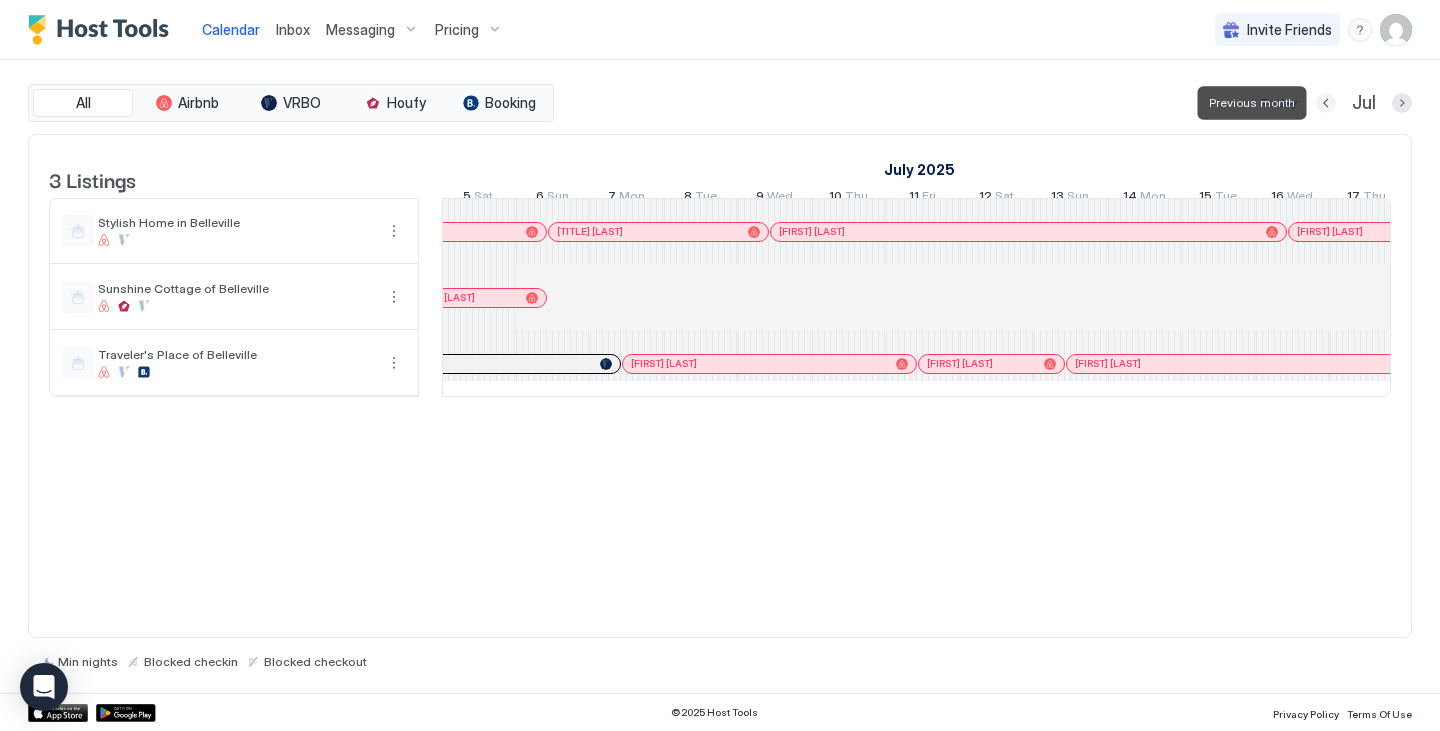 click at bounding box center [1326, 103] 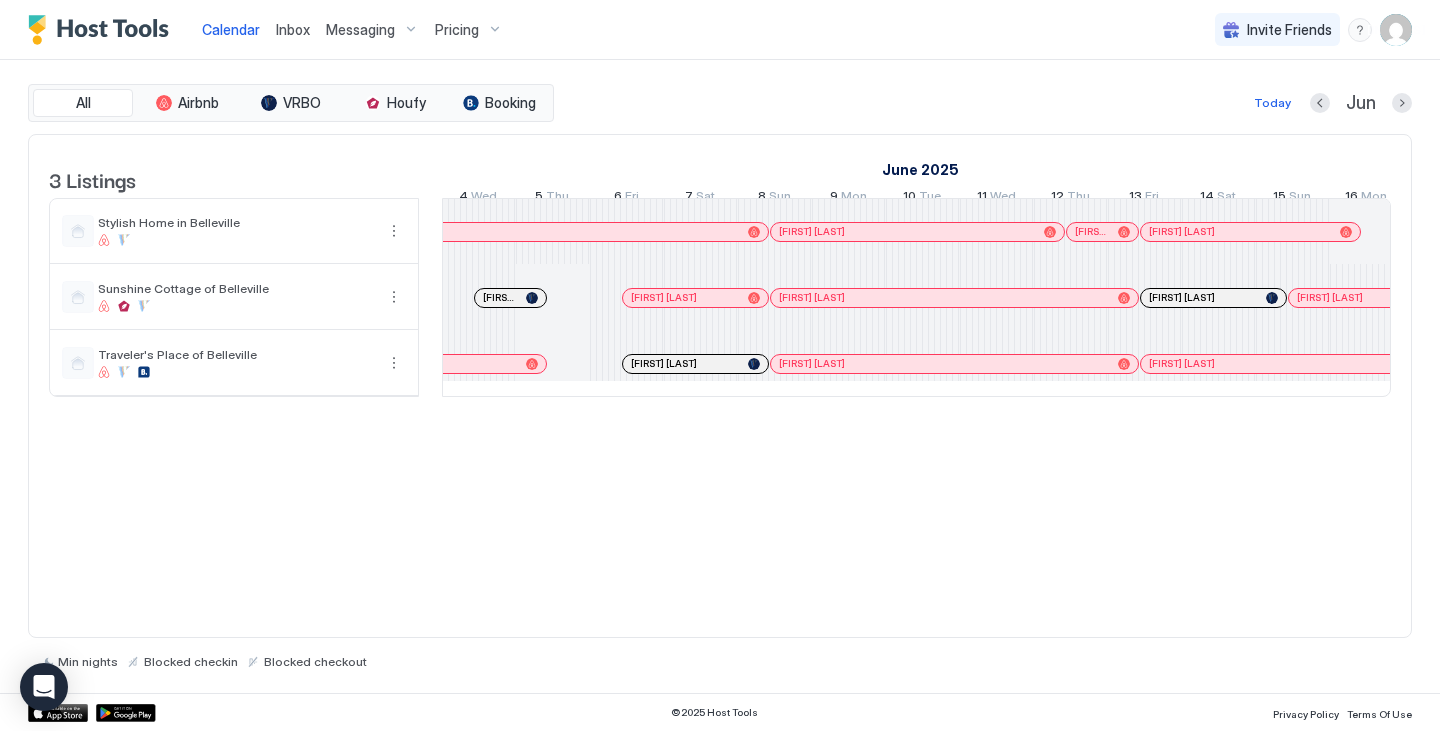 scroll, scrollTop: 0, scrollLeft: 1059, axis: horizontal 